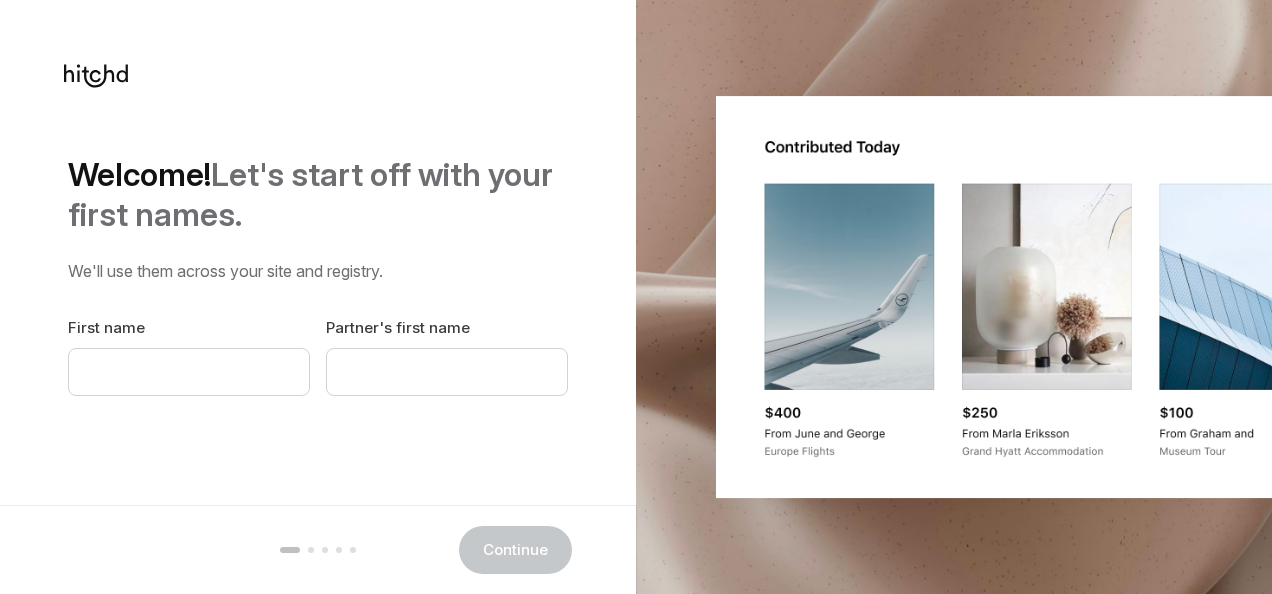 scroll, scrollTop: 0, scrollLeft: 0, axis: both 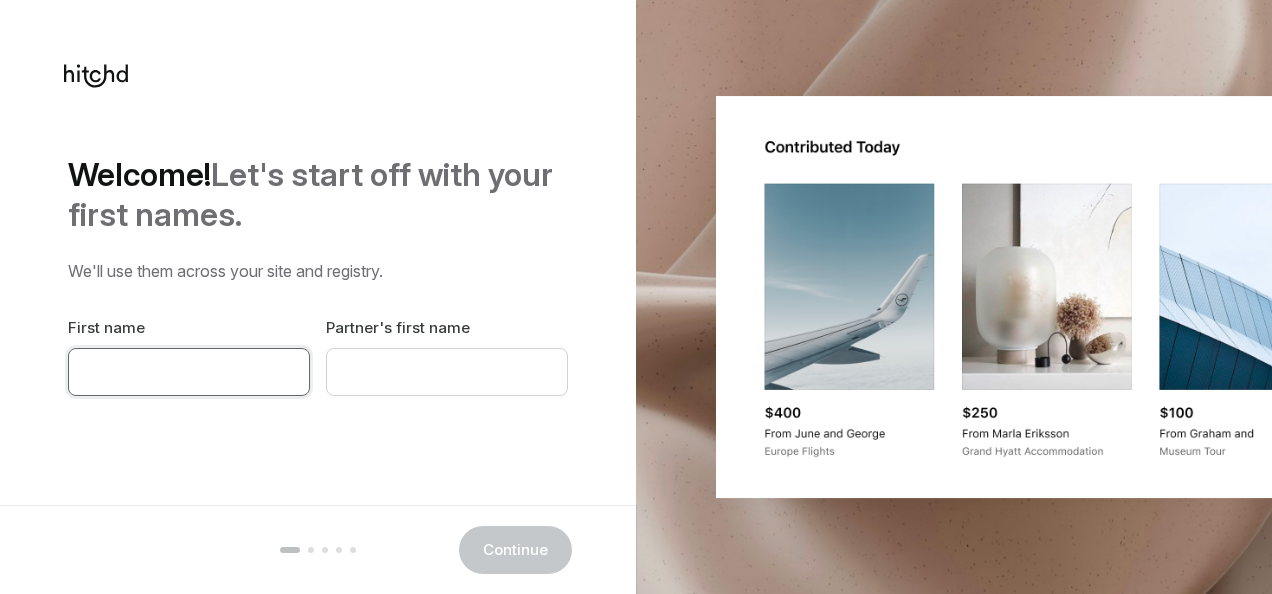 click at bounding box center (189, 372) 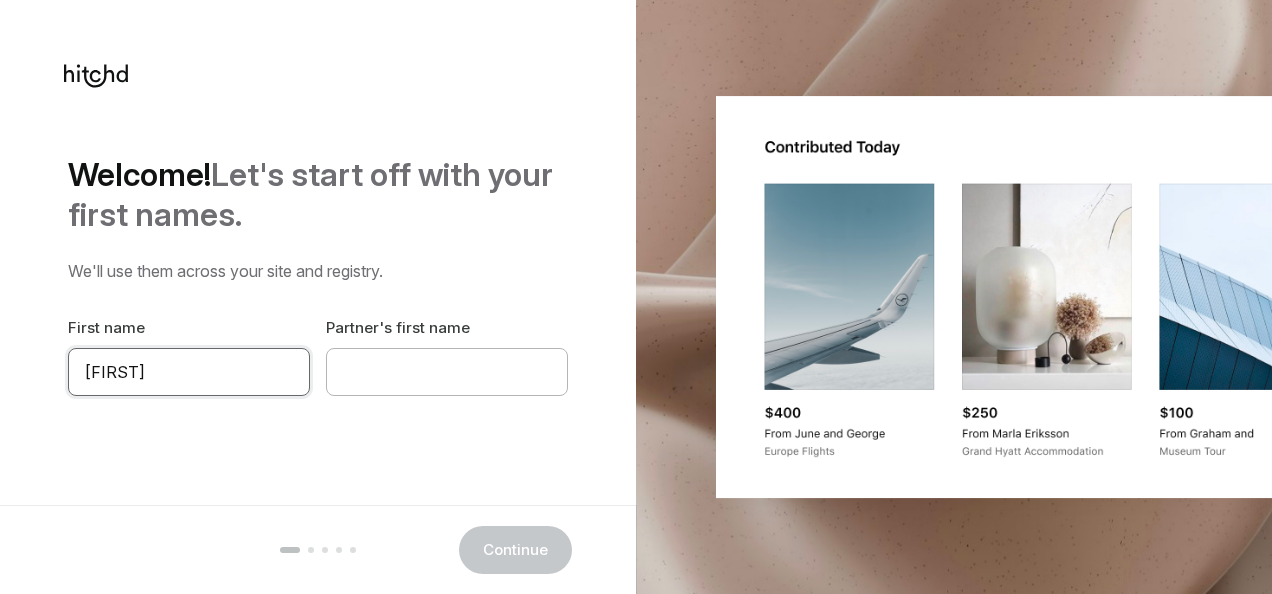 type on "[FIRST]" 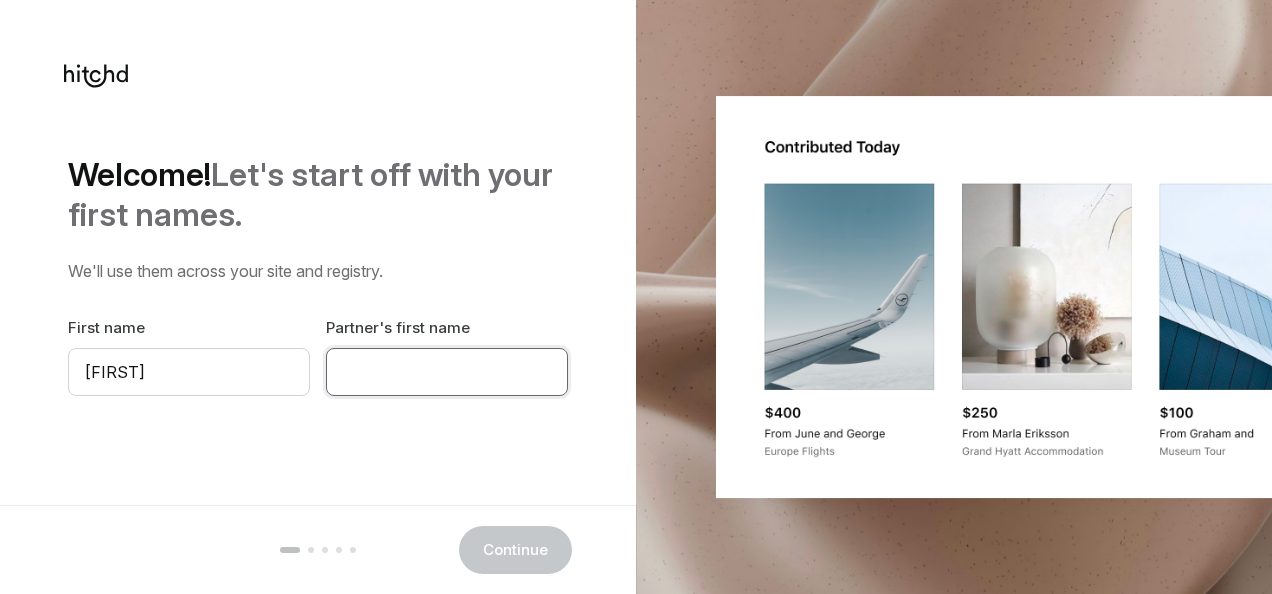 click at bounding box center [447, 372] 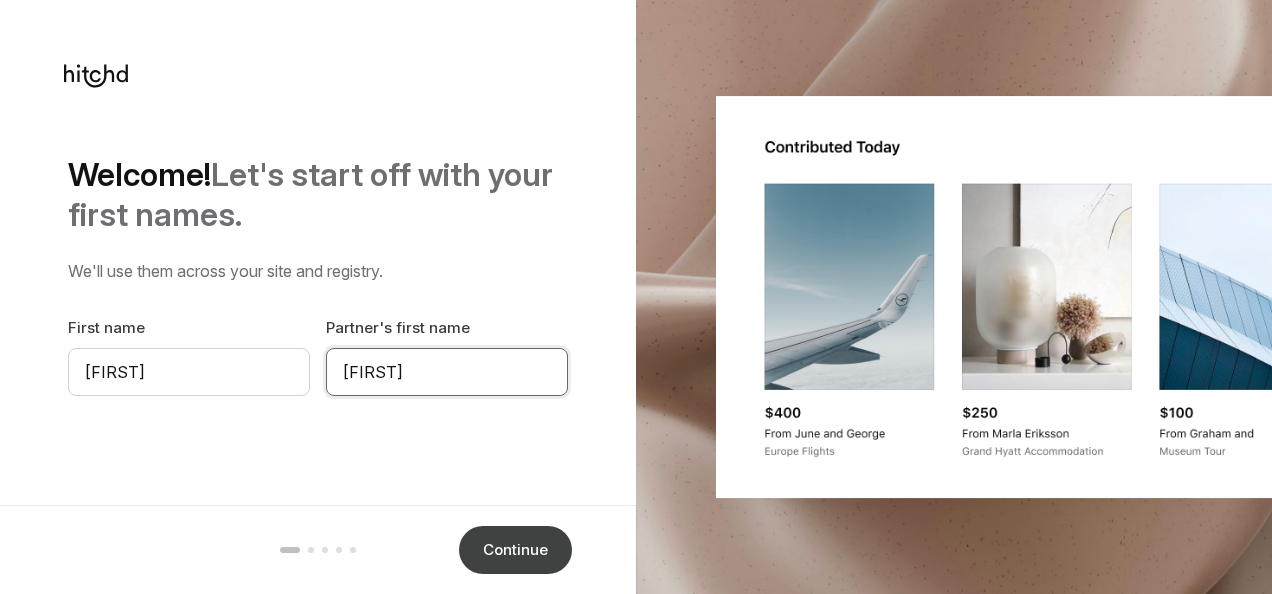 type on "[FIRST]" 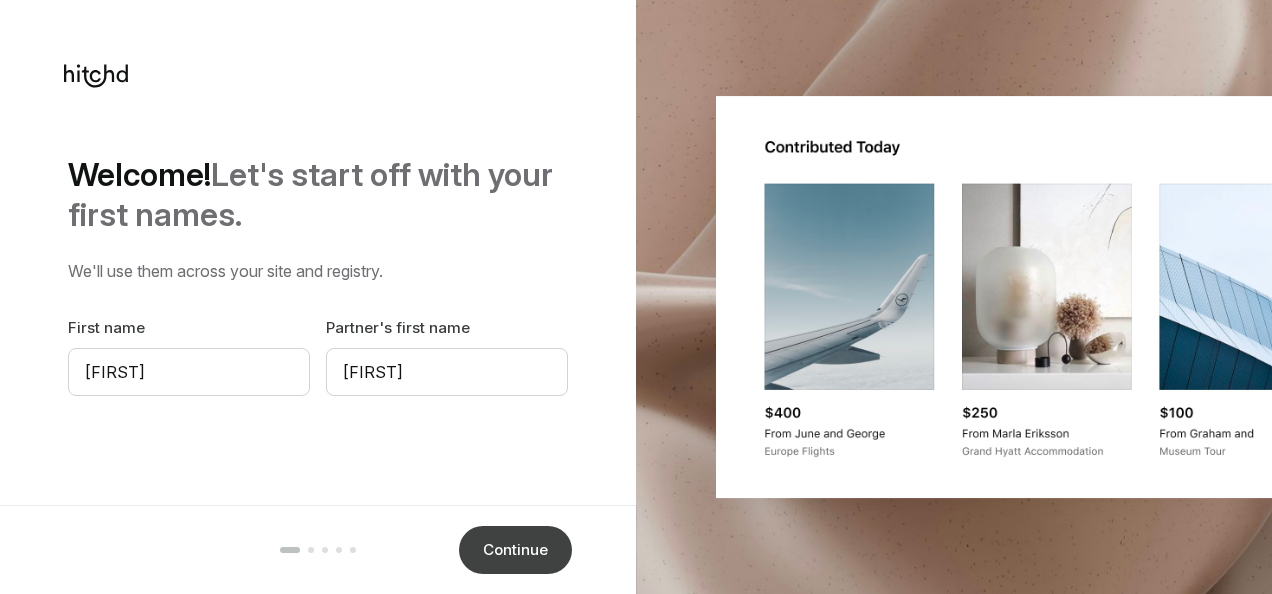 click on "Continue" at bounding box center (515, 550) 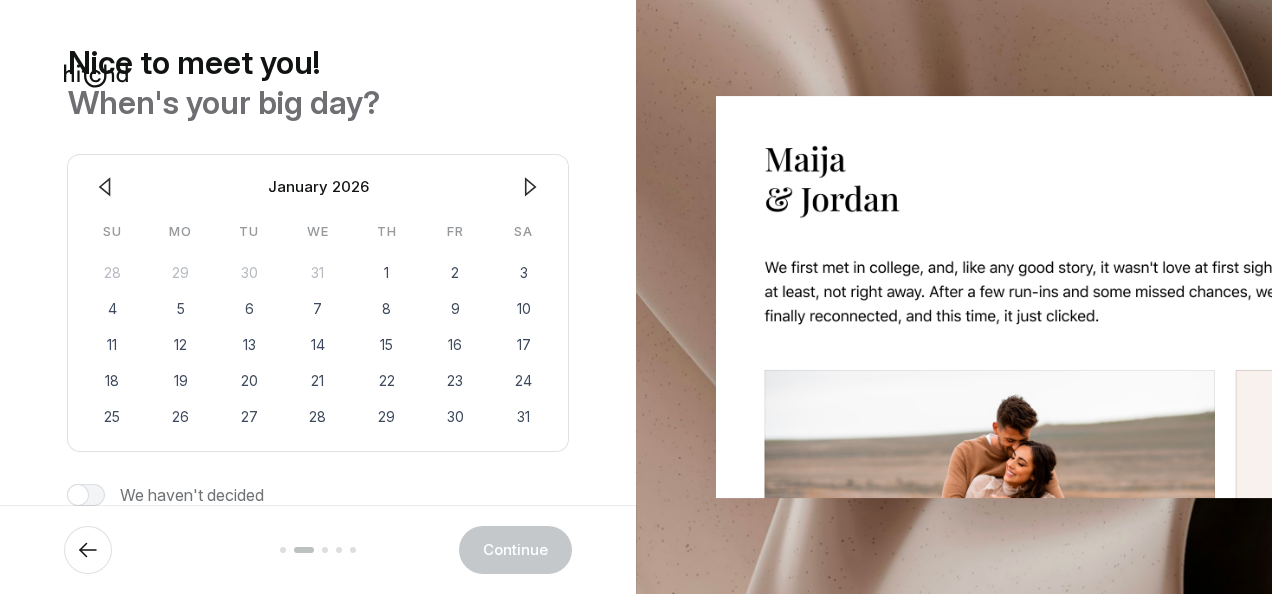 click at bounding box center (530, 187) 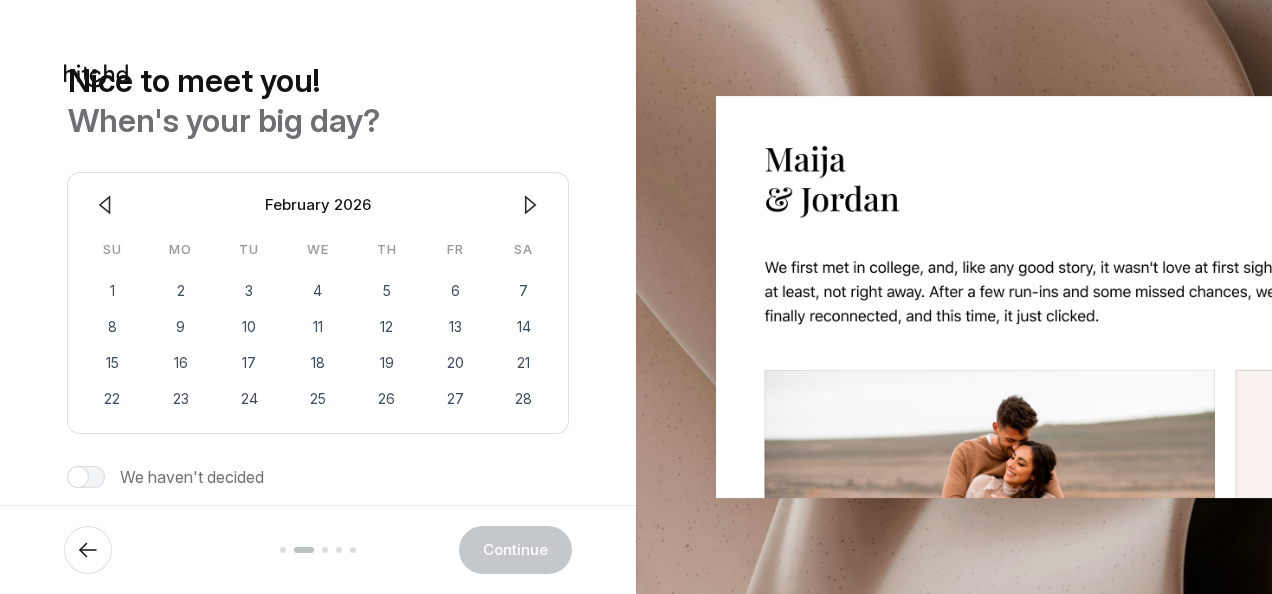 click at bounding box center (530, 205) 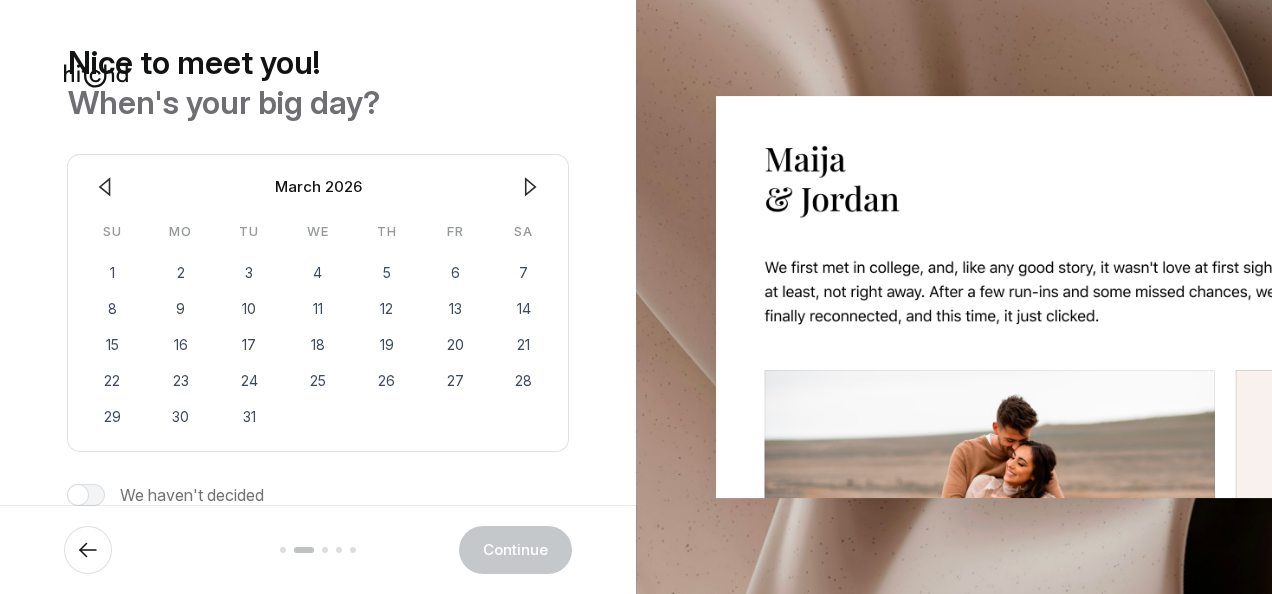 click at bounding box center (531, 187) 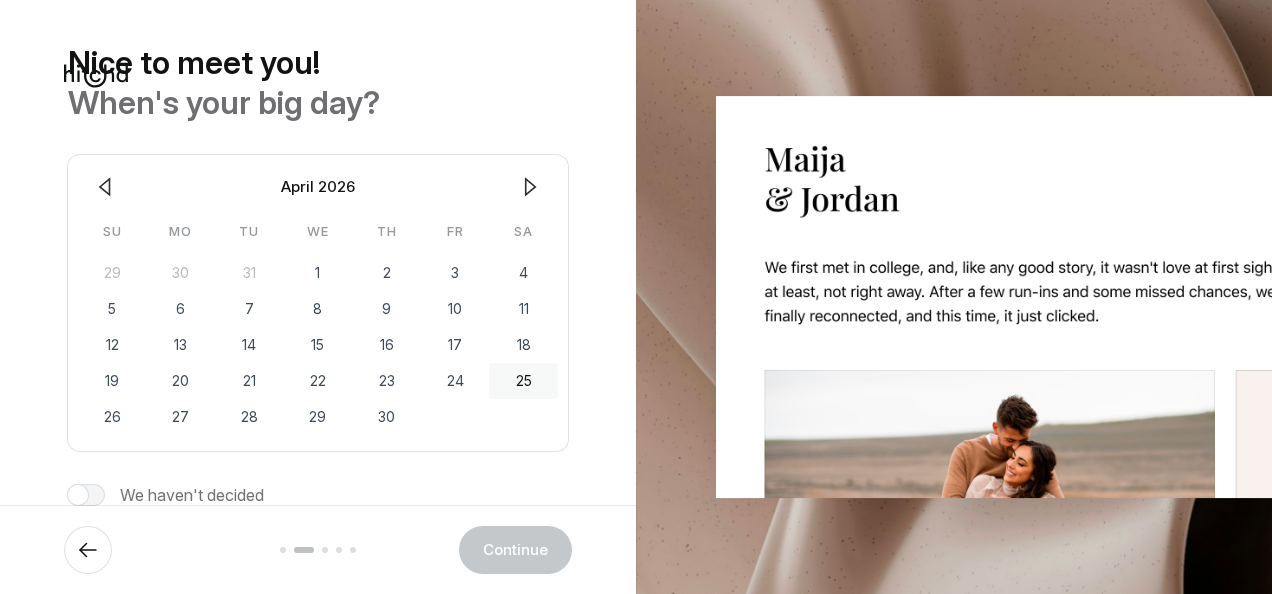 click on "25" at bounding box center [523, 381] 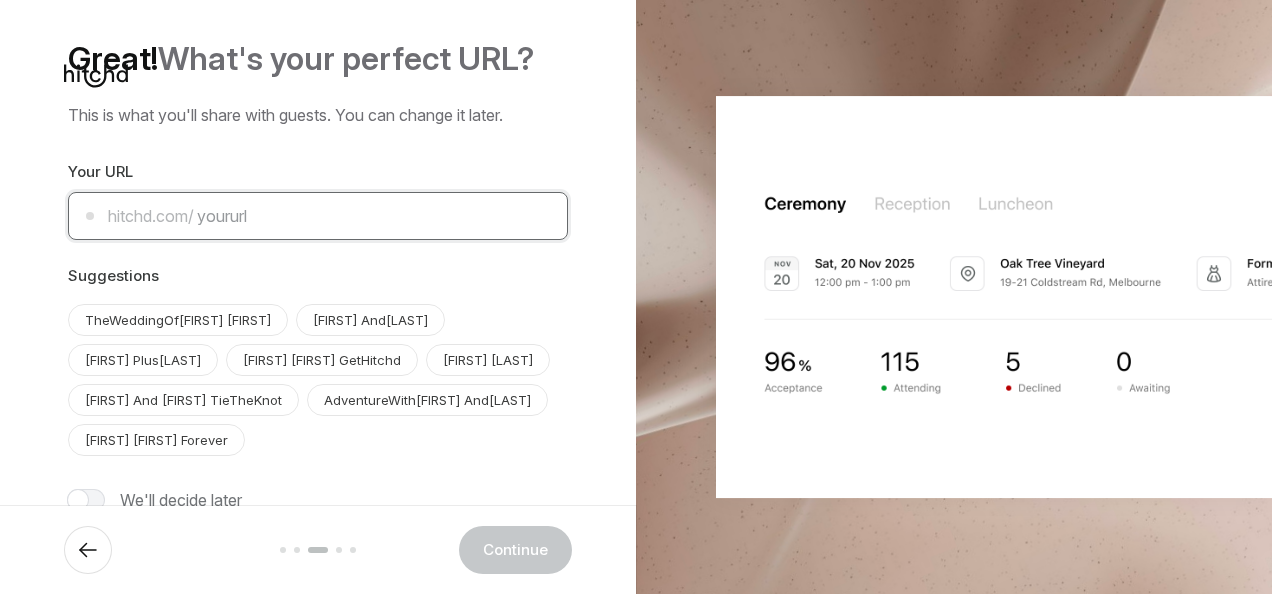 paste on "theknot.com/[FULL_NAME]" 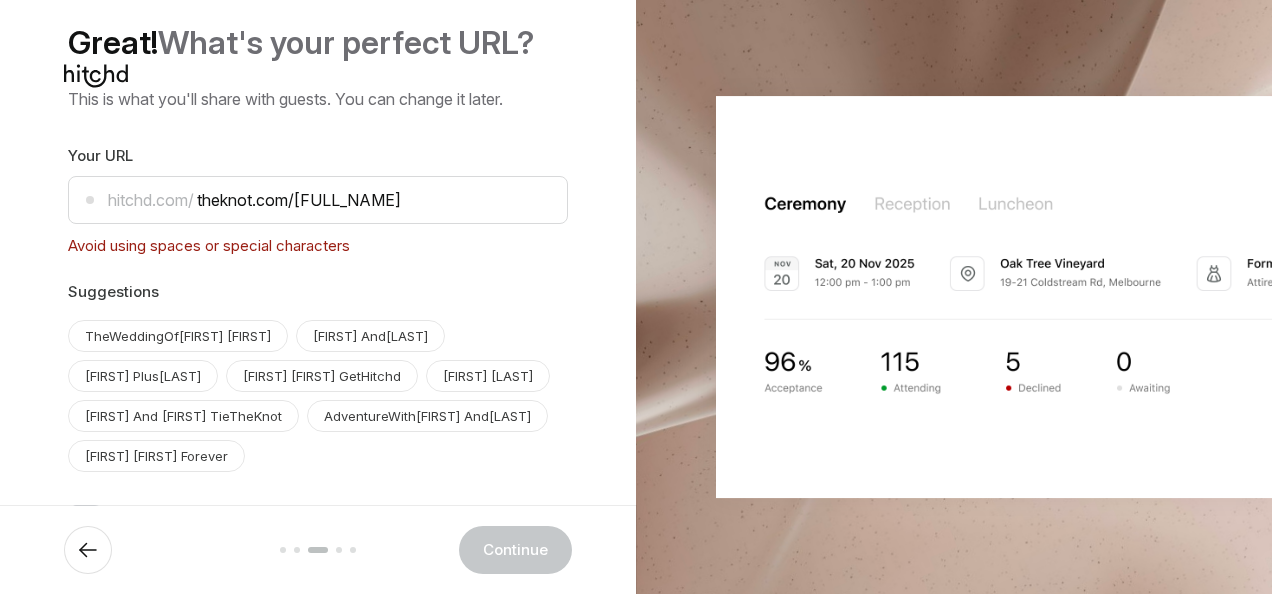 click on "Avoid using spaces or special characters" at bounding box center [318, 246] 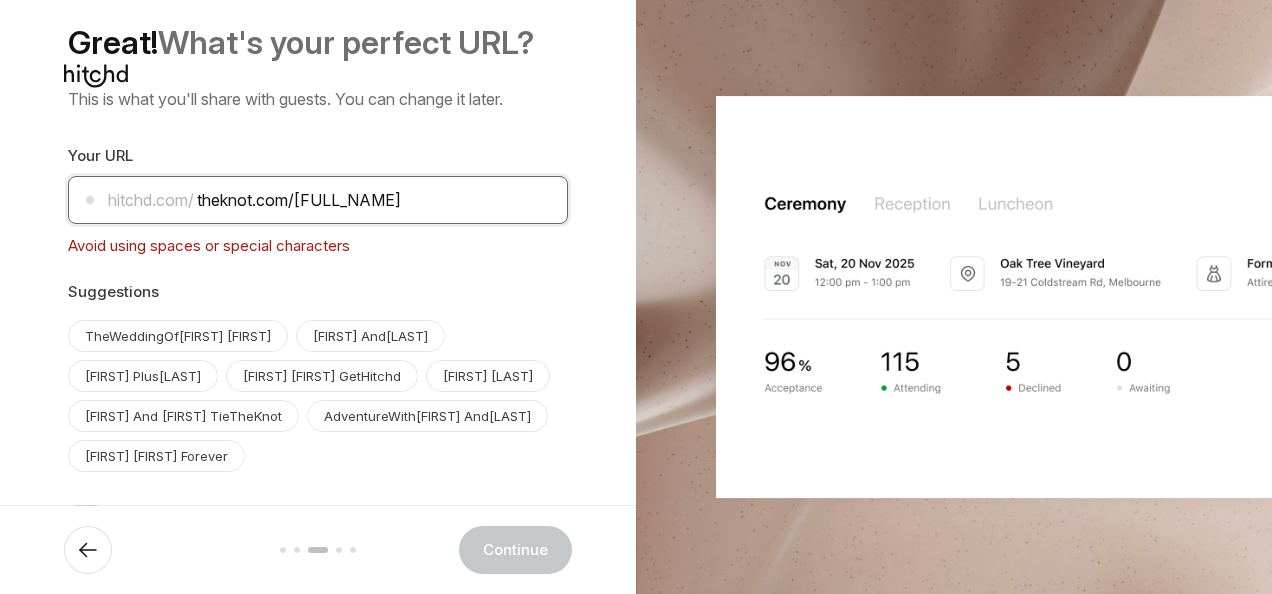 click on "theknot.com/[FULL_NAME]" at bounding box center (318, 200) 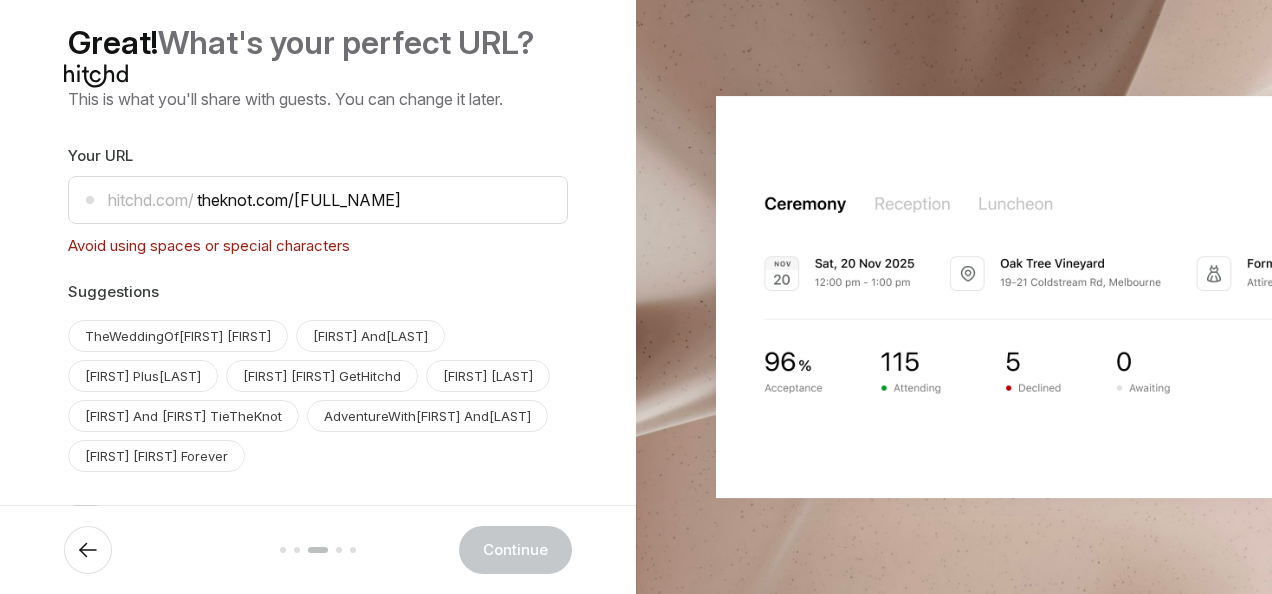 click on "hitchd.com/
theknot.com/[FULL_NAME]
Avoid using spaces or special characters
Suggestions
TheWeddingOf[FIRST] [LAST]
[FIRST] And[LAST]
[FIRST] Plus[LAST]
[FIRST] [LAST] GetHitchd" at bounding box center [318, 324] 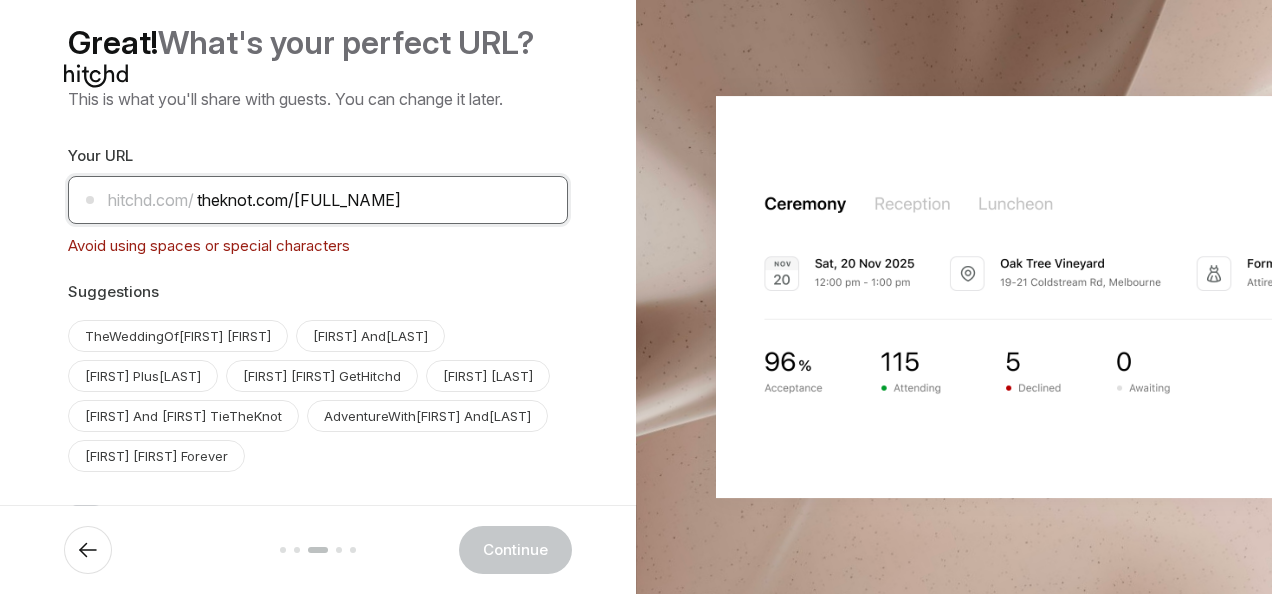 drag, startPoint x: 551, startPoint y: 197, endPoint x: 92, endPoint y: 202, distance: 459.02722 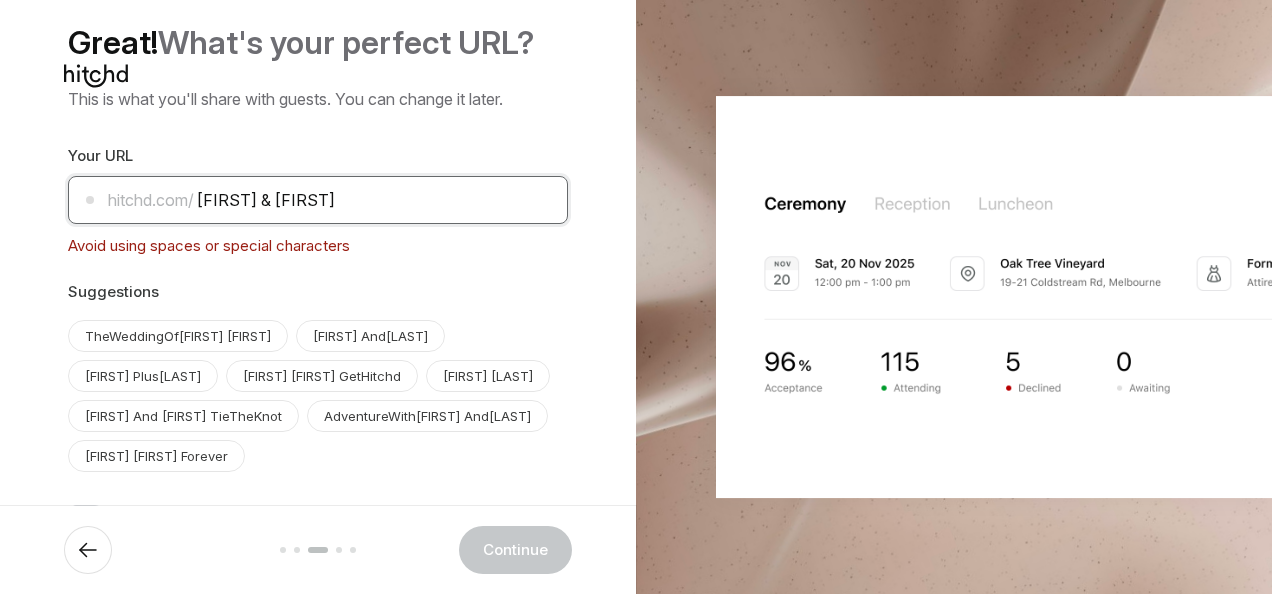 click on "[FIRST] & [FIRST]" at bounding box center (318, 200) 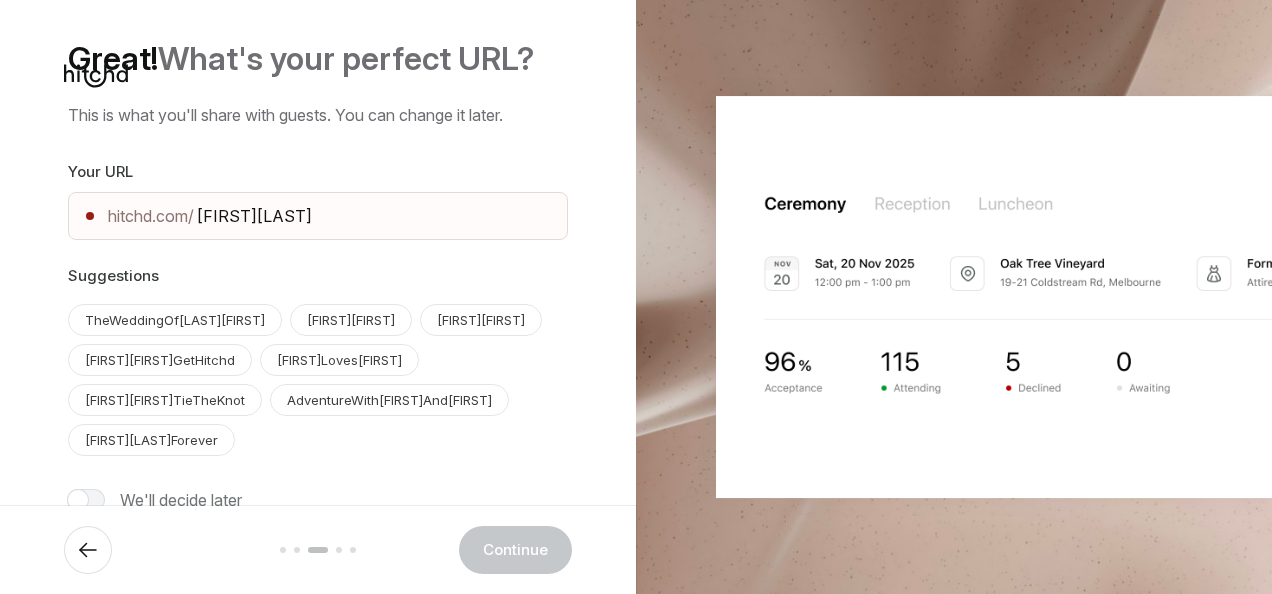 click on "Suggestions
TheWeddingOf[FIRST][FIRST]
[FIRST]And[FIRST]
[FIRST]Plus[FIRST]
[FIRST][FIRST]GetHitchd
[FIRST]Loves[FIRST]
[FIRST]And[FIRST]TieTheKnot
AdventureWith[FIRST]And[FIRST]" at bounding box center (318, 360) 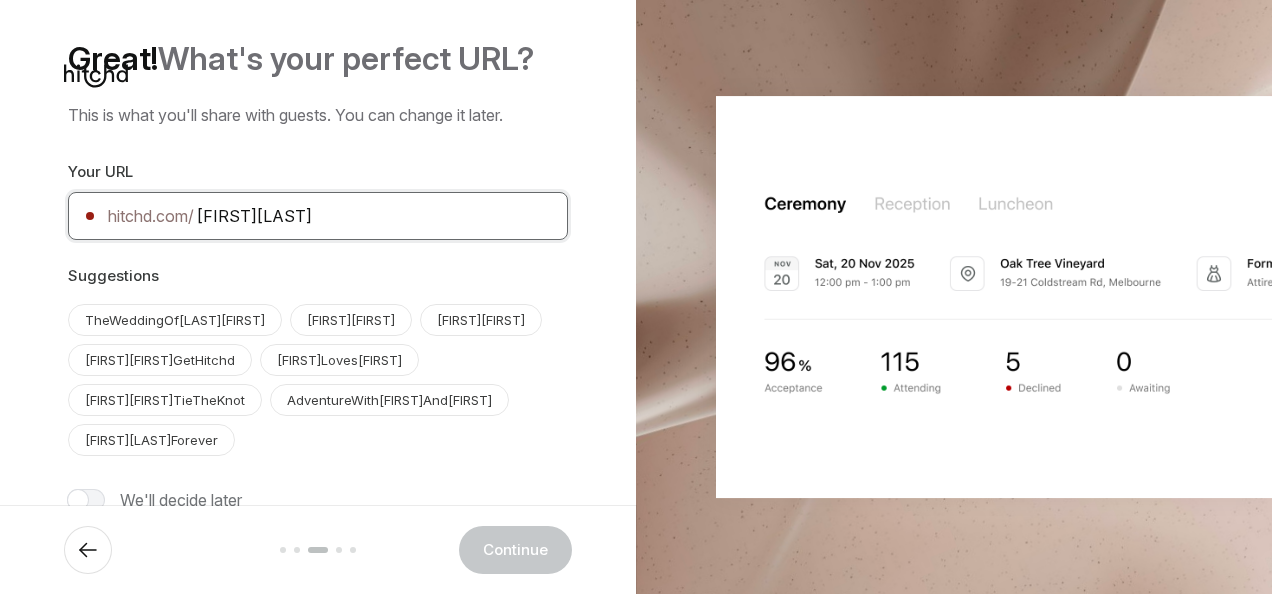 click on "[FIRST][LAST]" at bounding box center [318, 216] 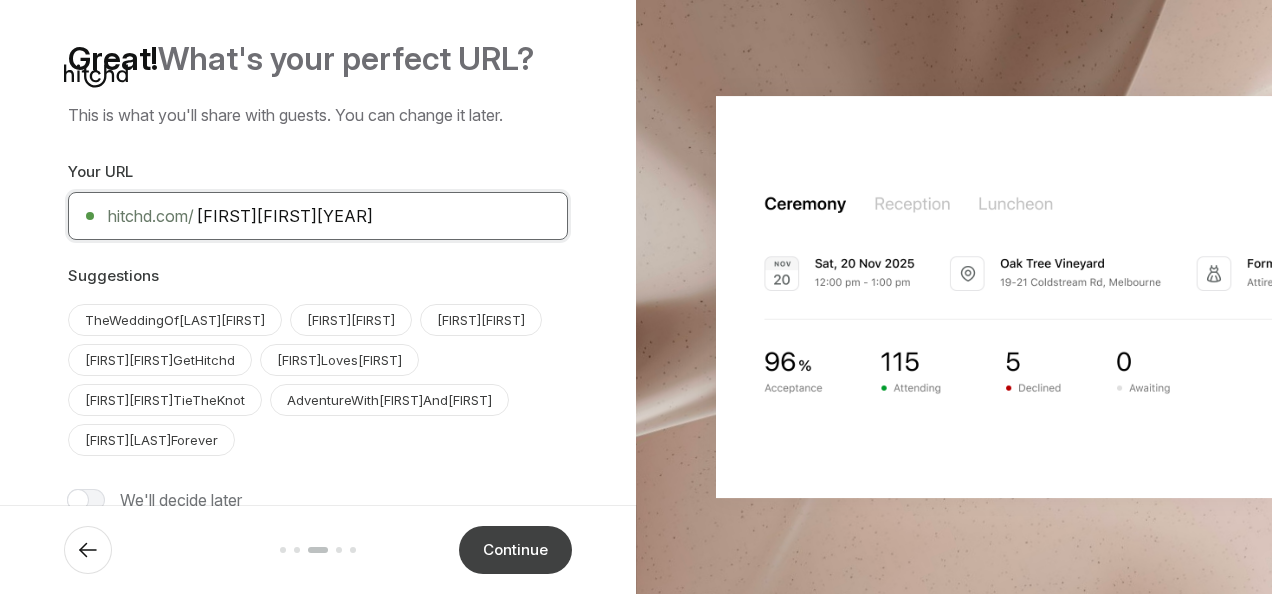 type on "[FIRST][FIRST][YEAR]" 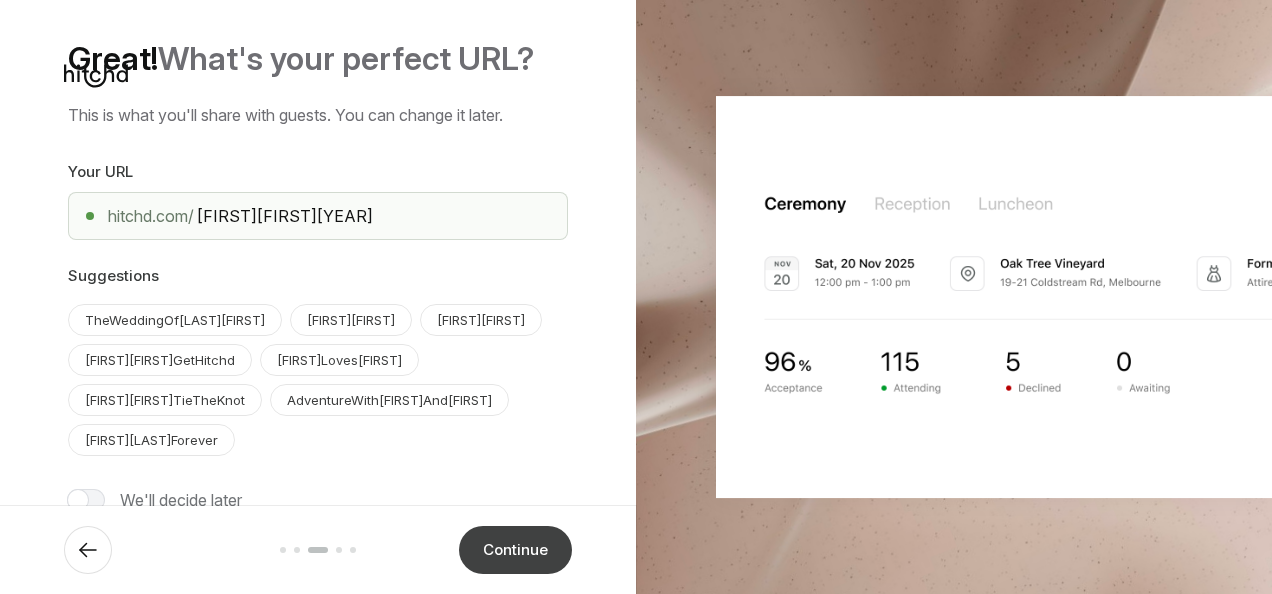click on "Continue" at bounding box center (515, 550) 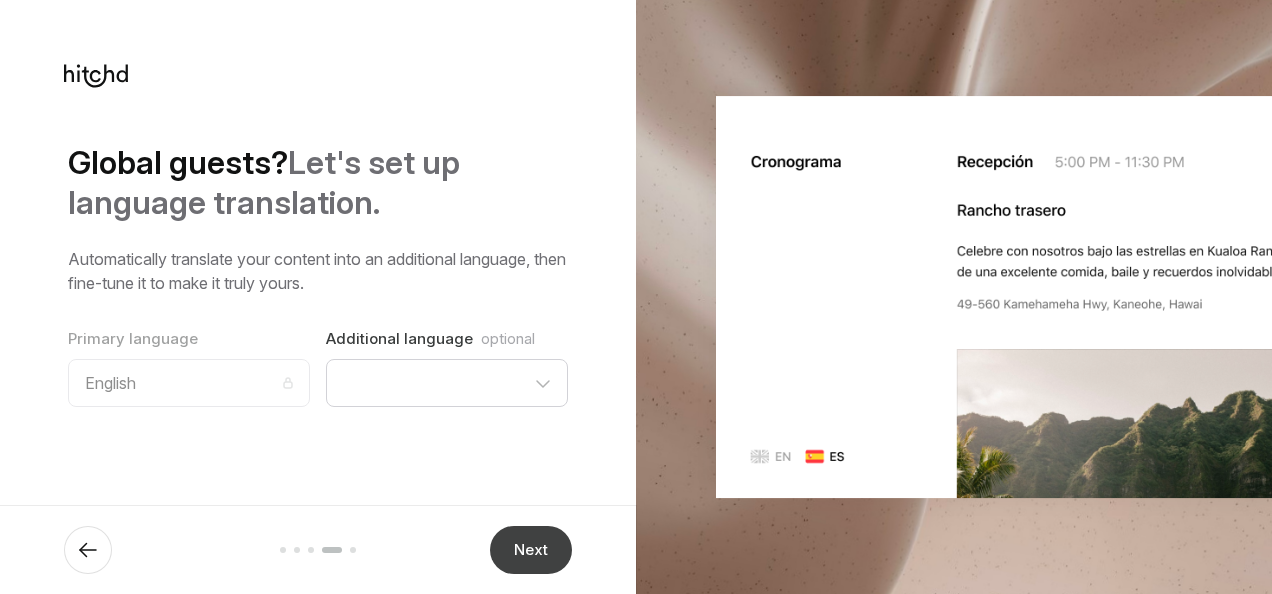 click on "Next" at bounding box center [531, 550] 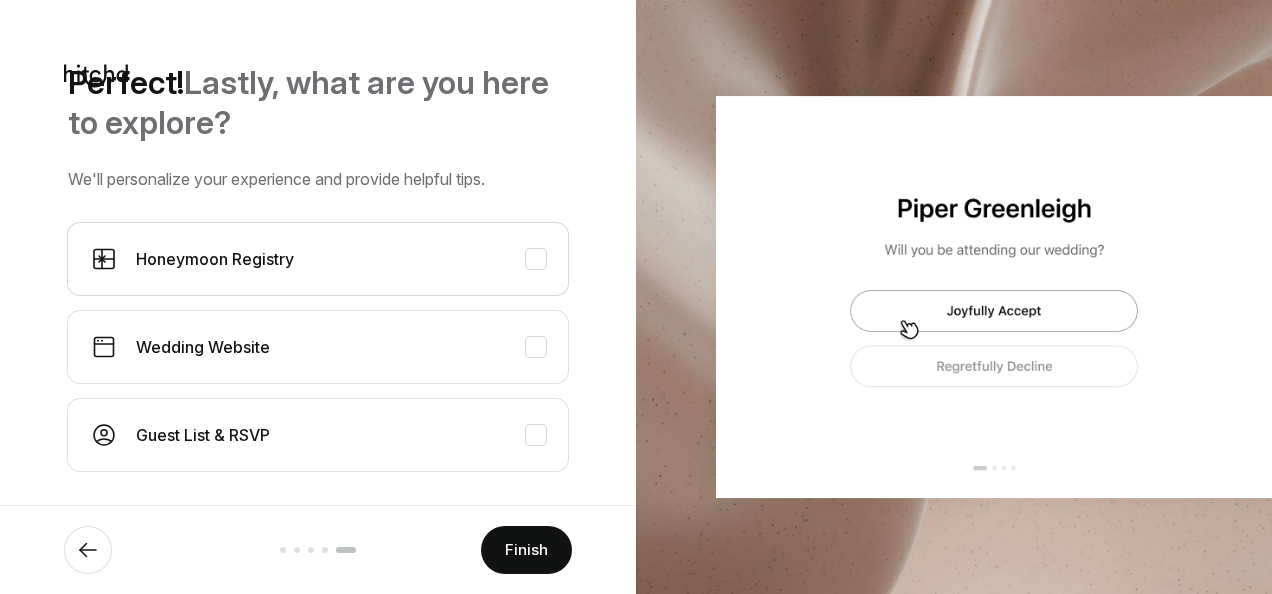 click on "Honeymoon Registry" at bounding box center (318, 259) 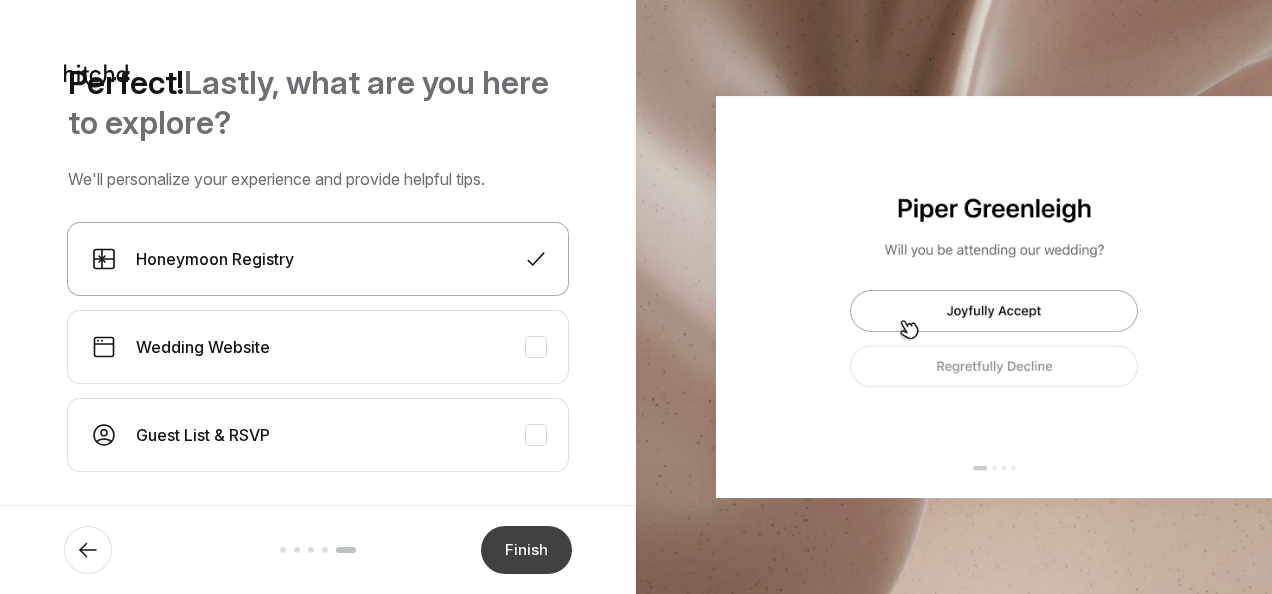 click on "Finish" at bounding box center (526, 550) 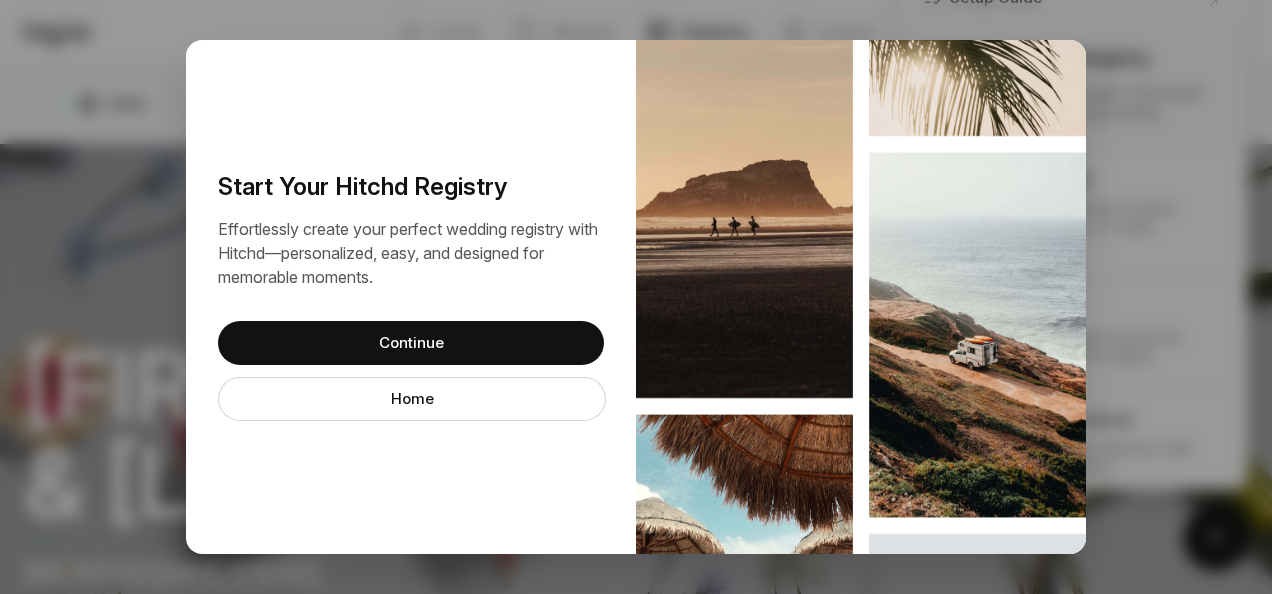 click on "Continue" at bounding box center (411, 343) 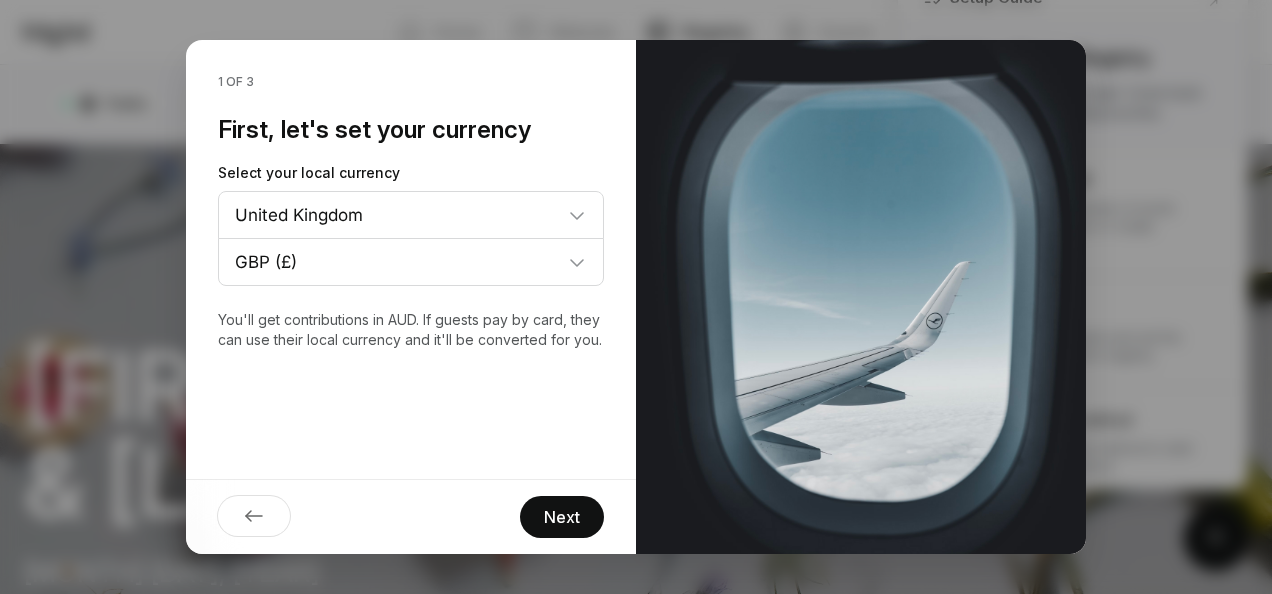 click on "Next" at bounding box center (562, 517) 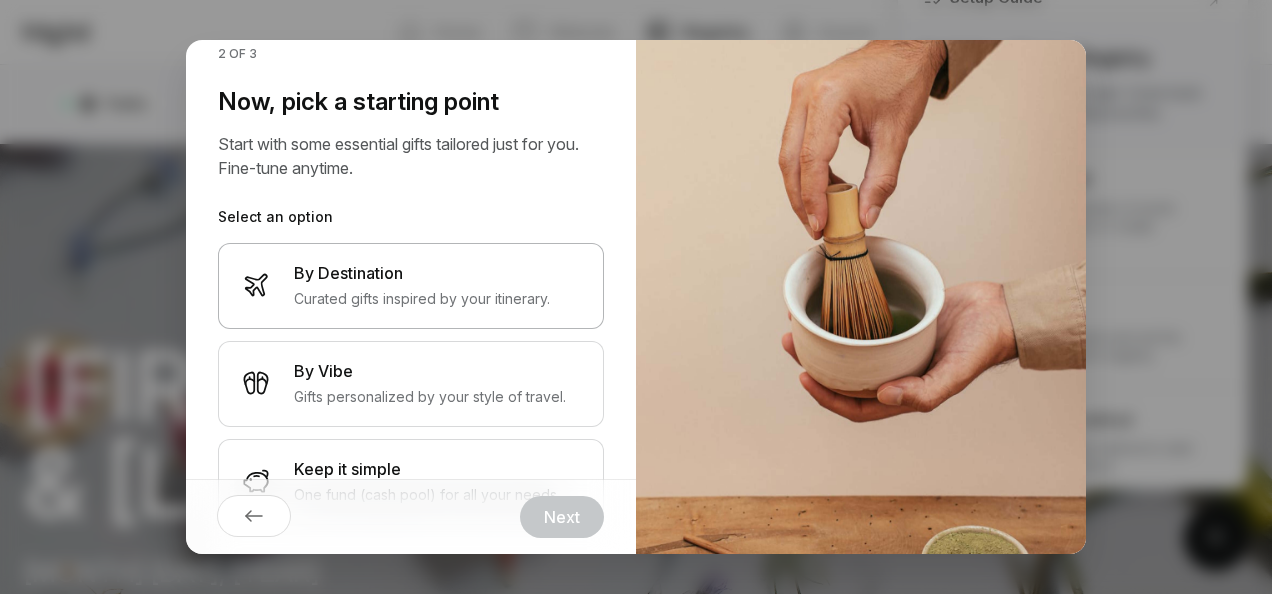 scroll, scrollTop: 42, scrollLeft: 0, axis: vertical 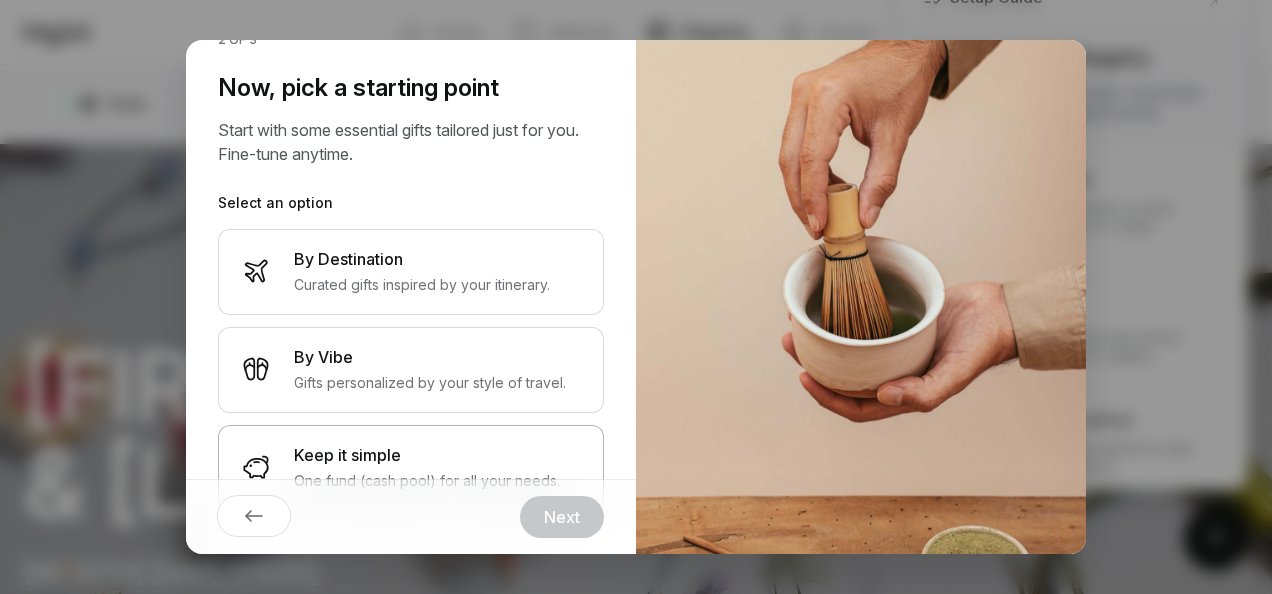 click on "Keep it simple
One fund (cash pool) for all your needs." at bounding box center [411, 468] 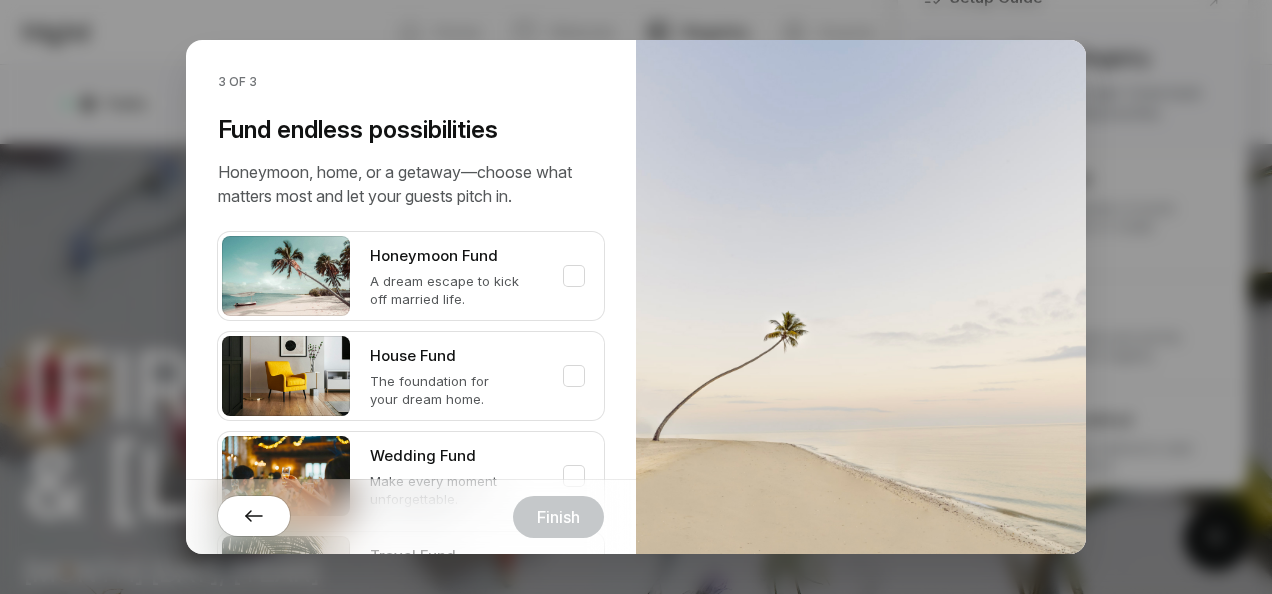 click at bounding box center (254, 516) 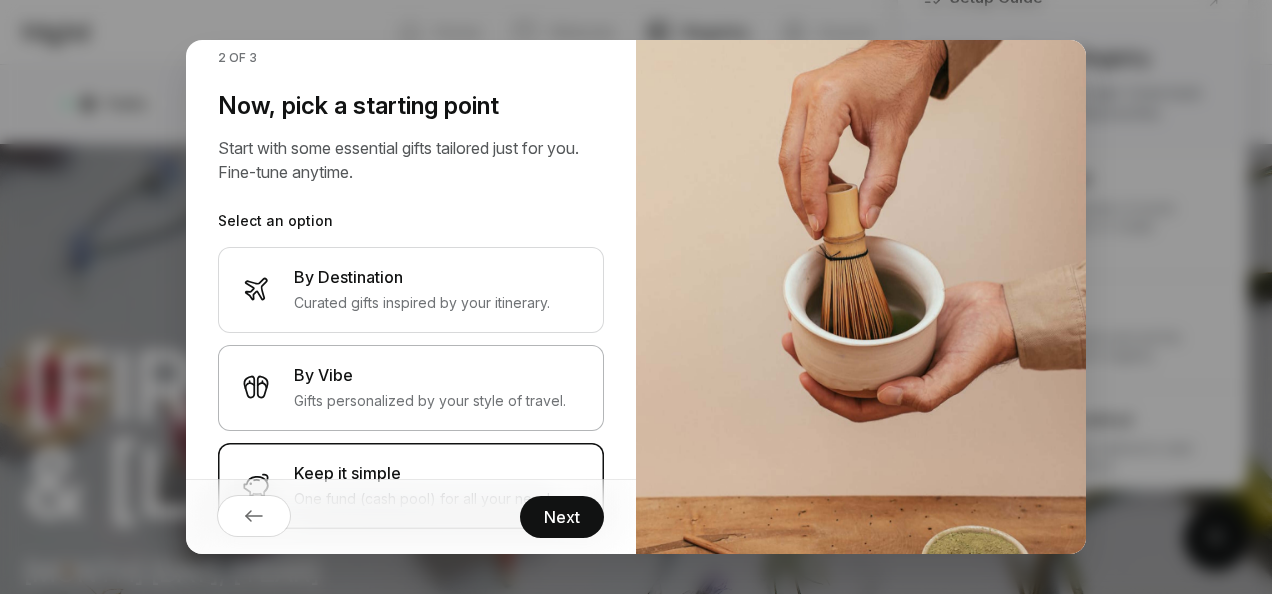 scroll, scrollTop: 42, scrollLeft: 0, axis: vertical 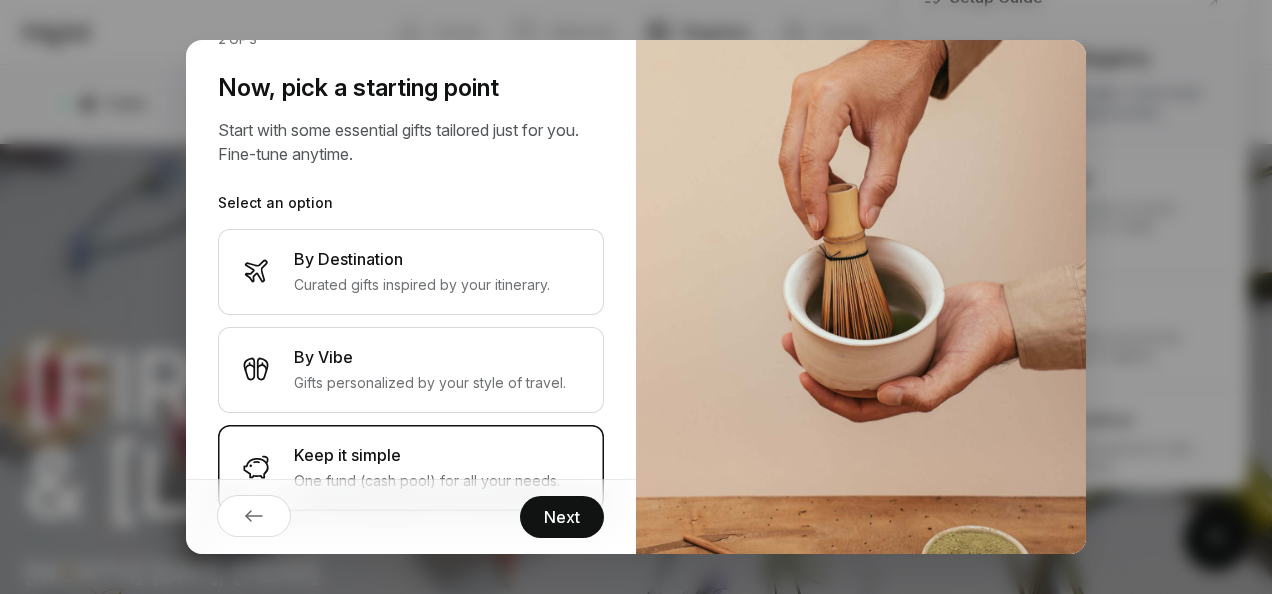 click on "Next" at bounding box center (562, 517) 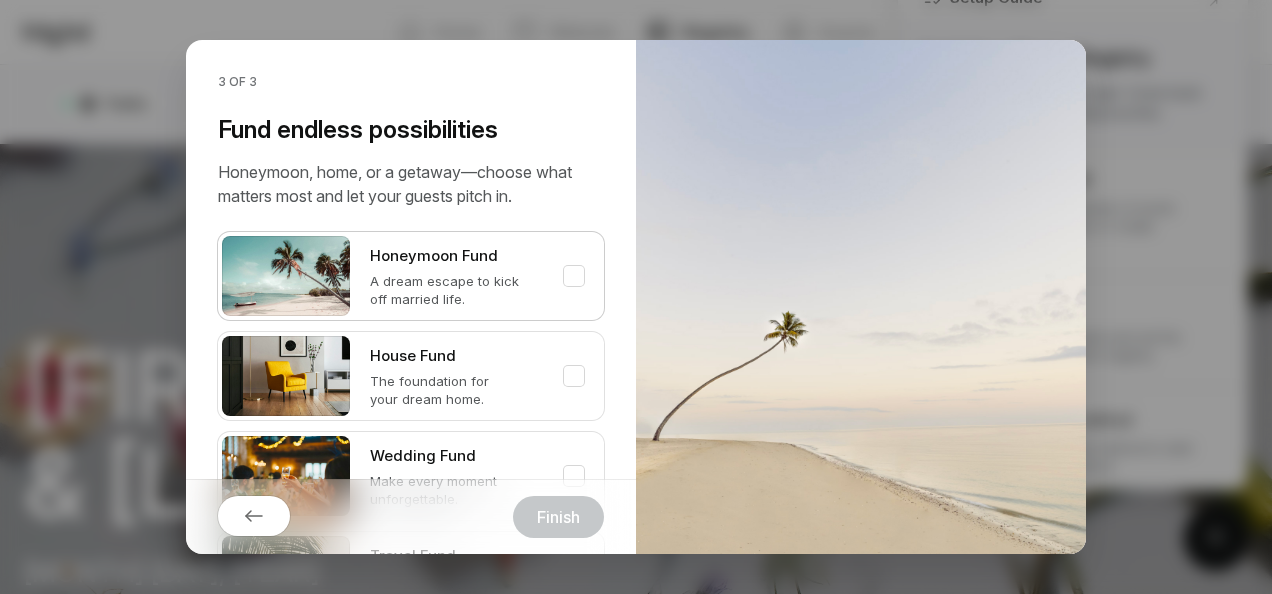 click on "Honeymoon Fund
A dream escape to kick off married life." at bounding box center (467, 276) 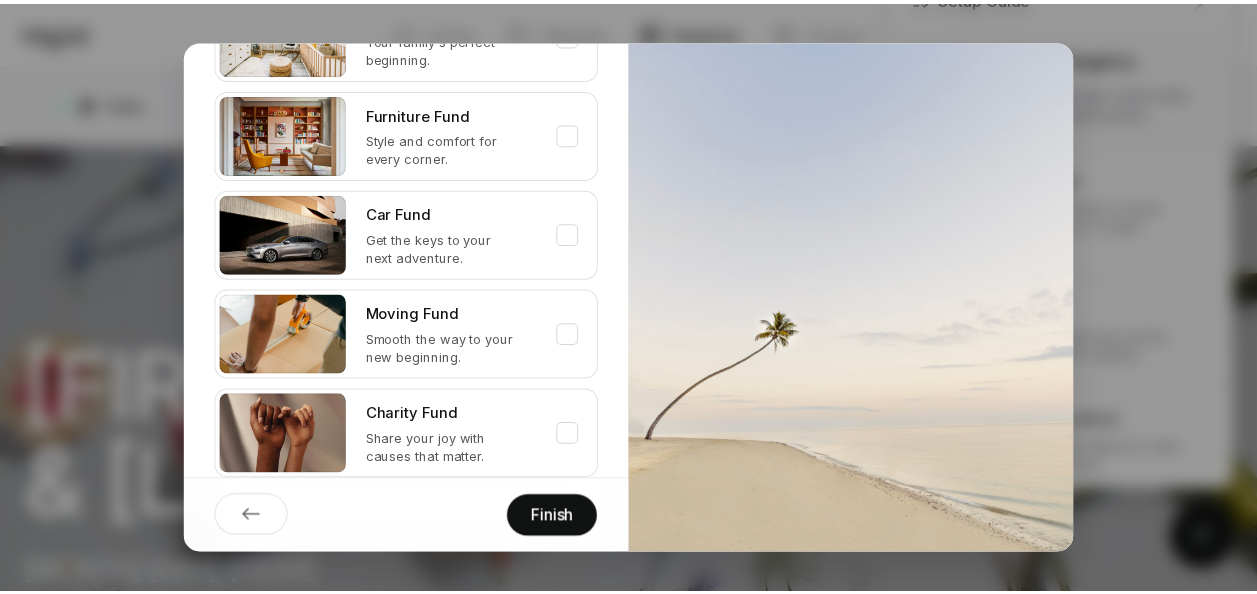 scroll, scrollTop: 778, scrollLeft: 0, axis: vertical 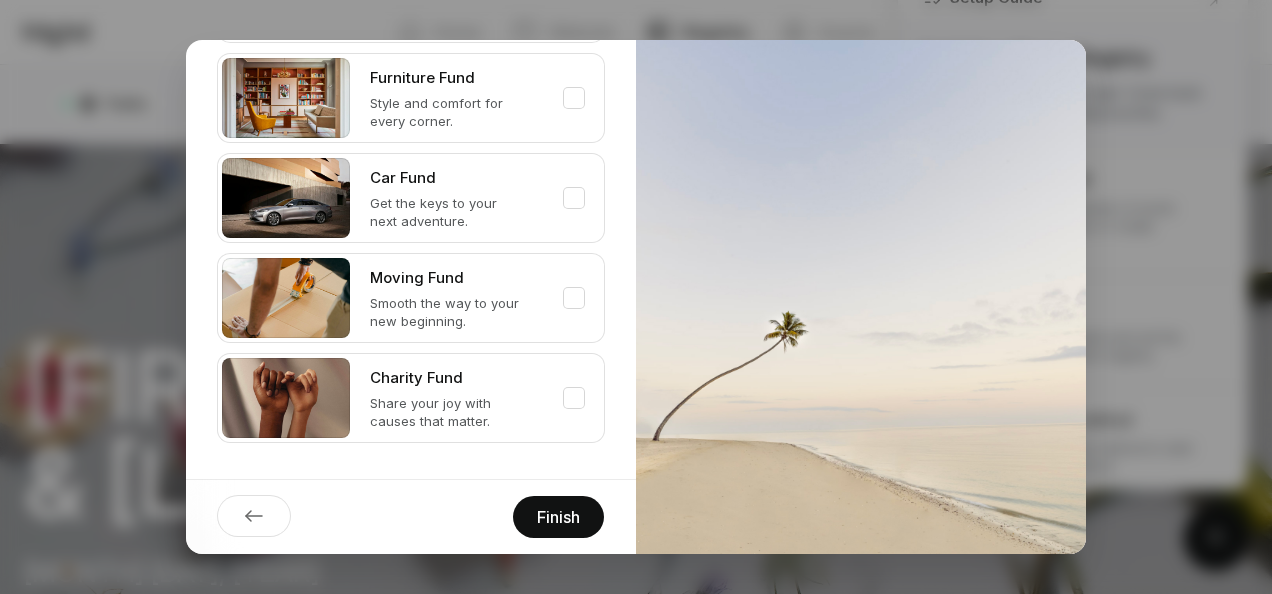 click on "Finish" at bounding box center (558, 517) 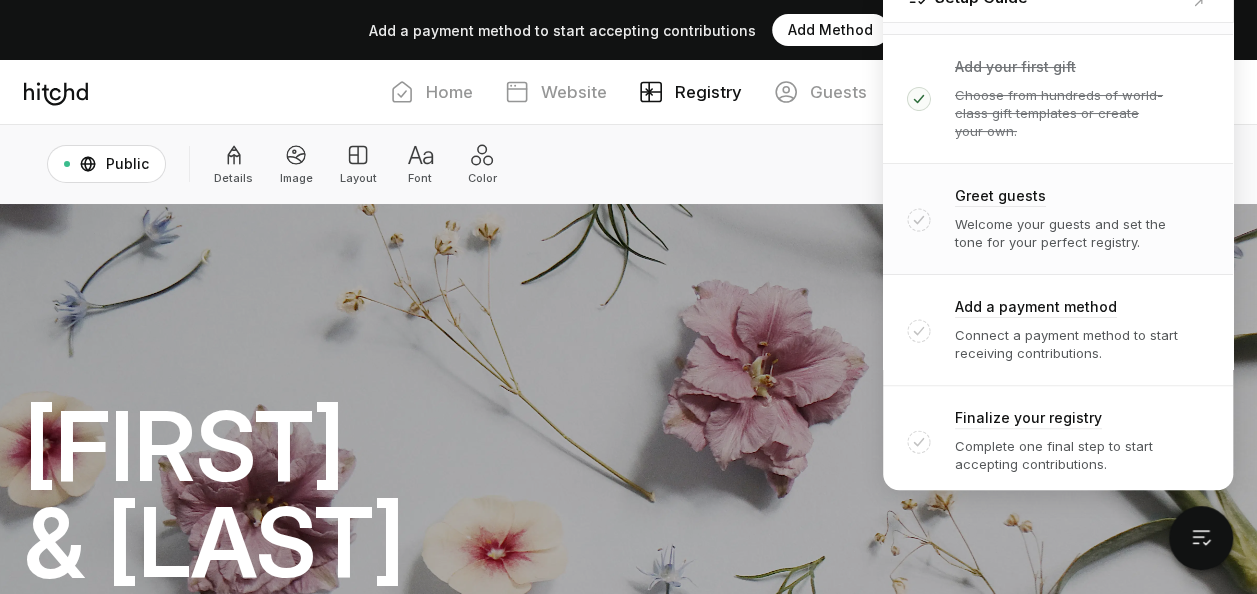 scroll, scrollTop: 115, scrollLeft: 0, axis: vertical 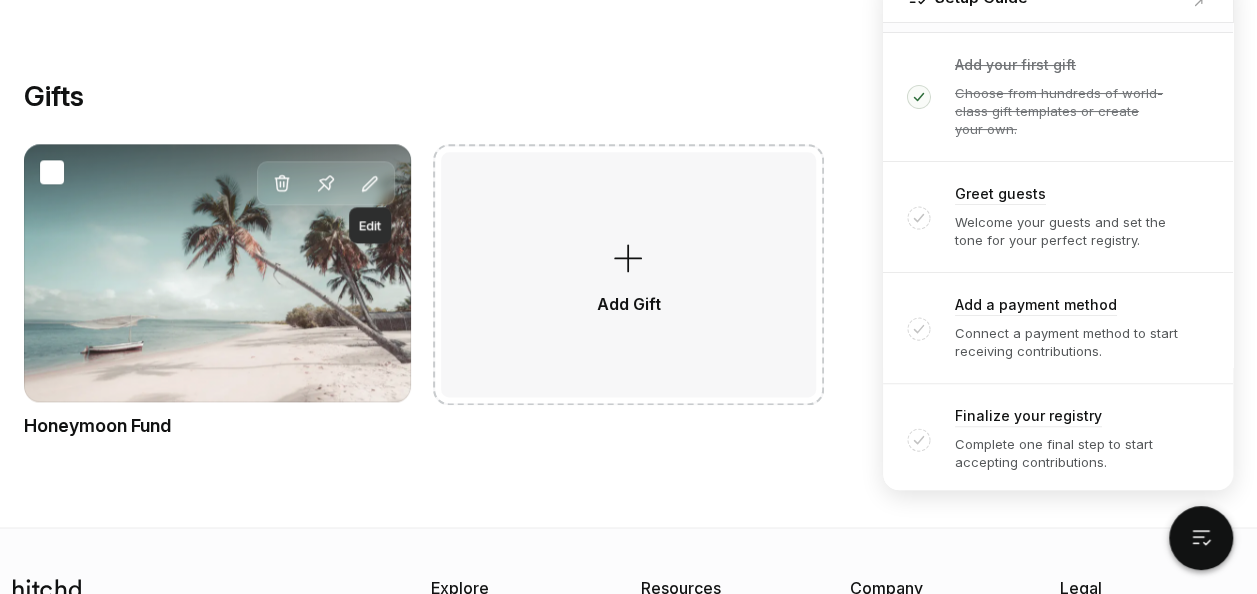click at bounding box center [370, 184] 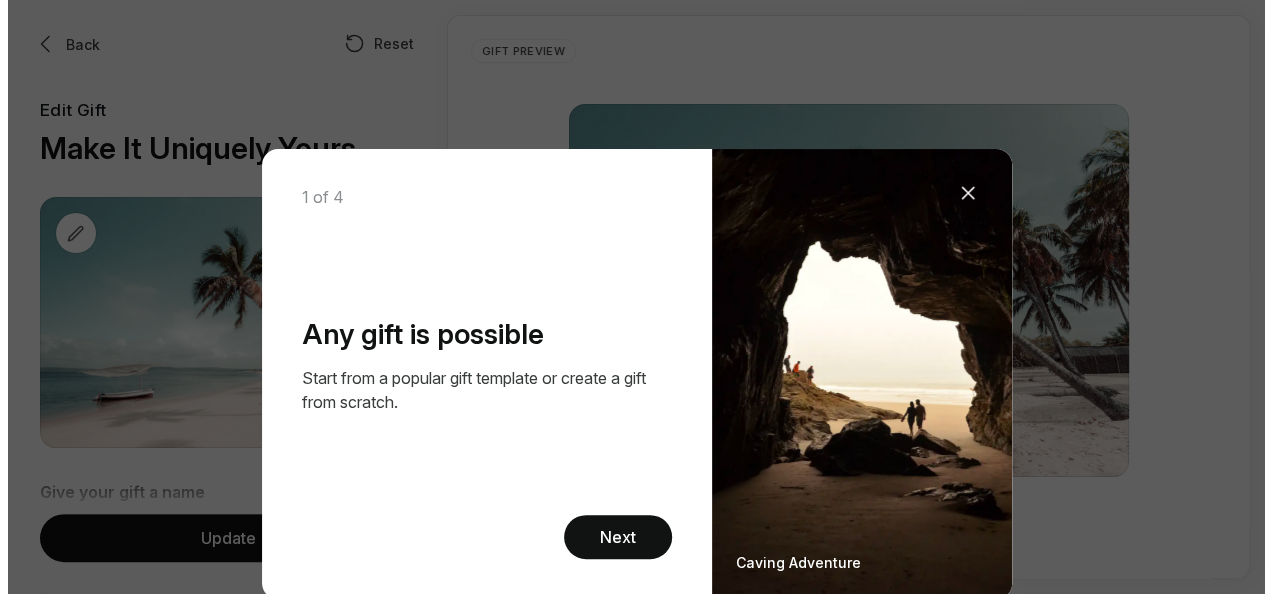 scroll, scrollTop: 0, scrollLeft: 0, axis: both 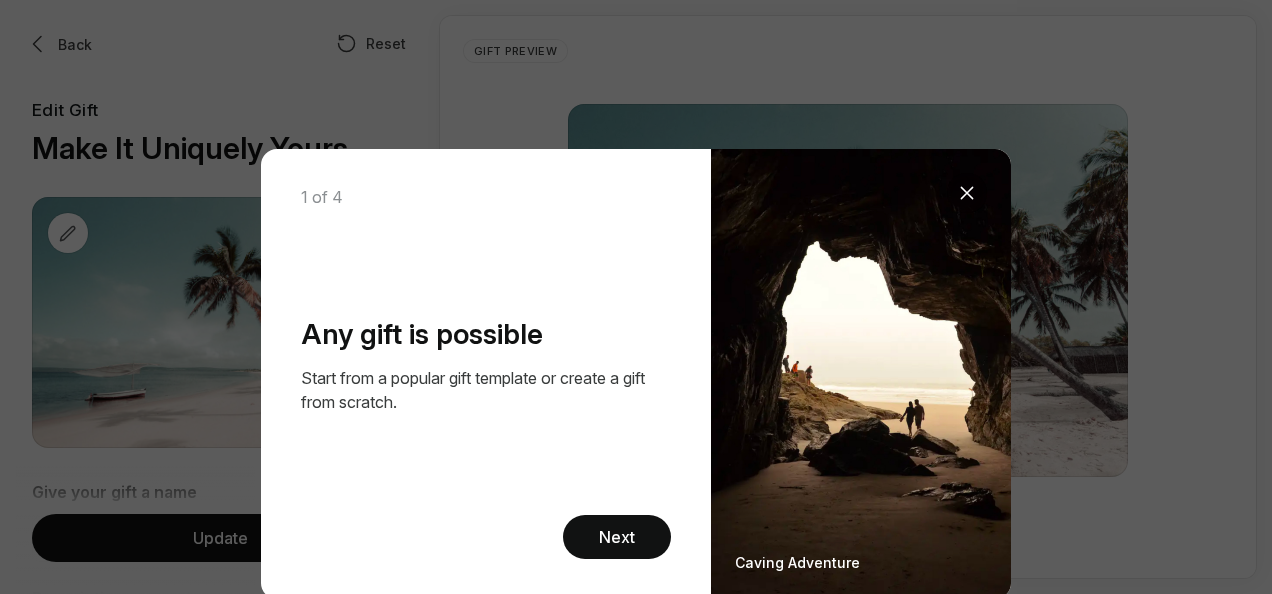 click at bounding box center (967, 193) 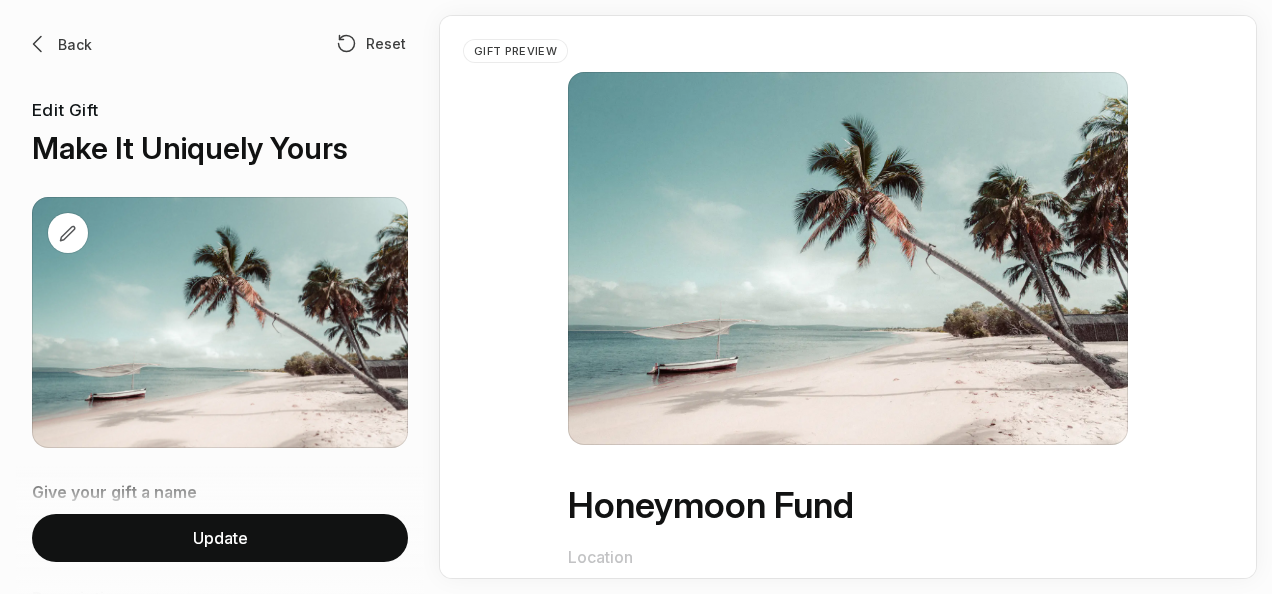 scroll, scrollTop: 0, scrollLeft: 0, axis: both 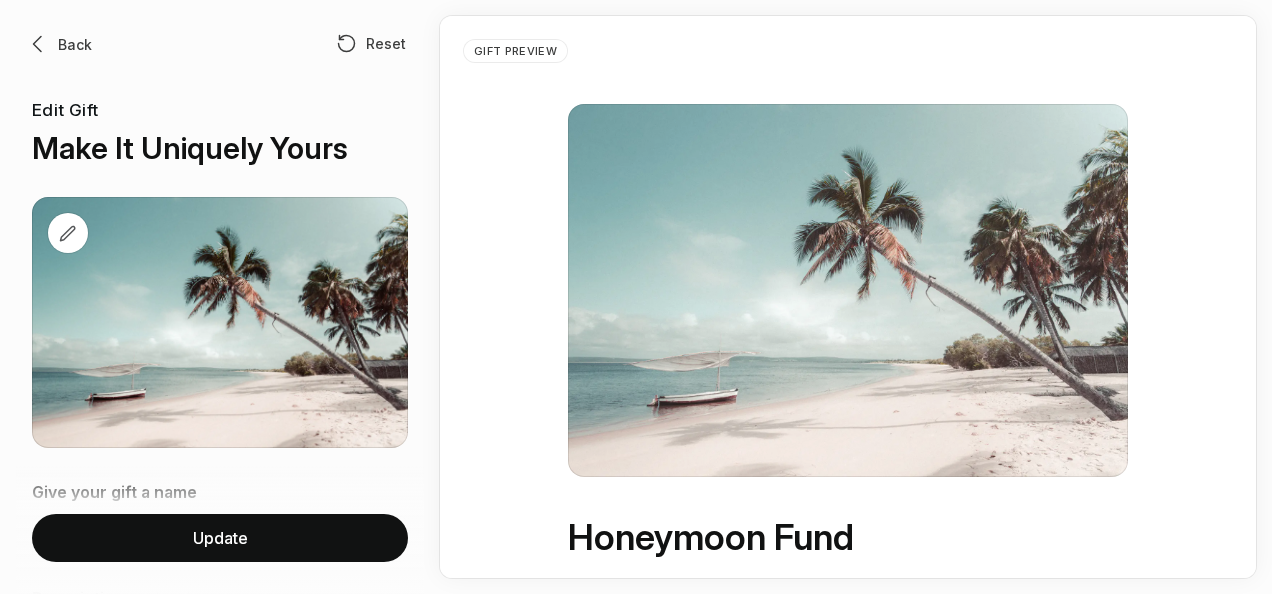 click at bounding box center (848, 290) 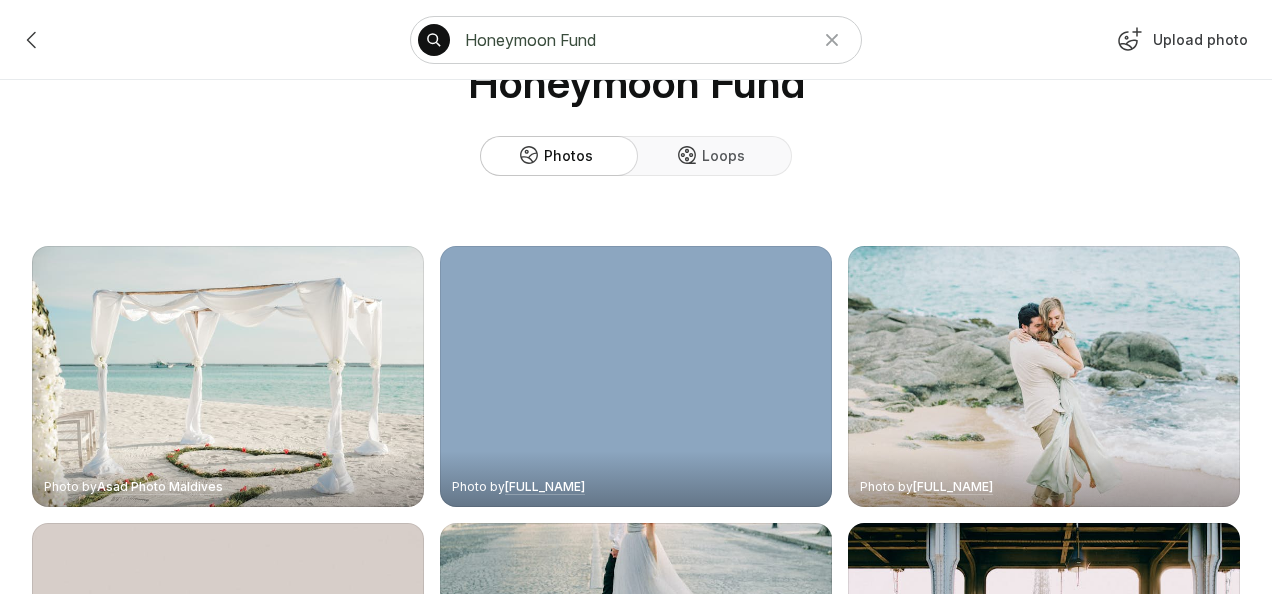 scroll, scrollTop: 200, scrollLeft: 0, axis: vertical 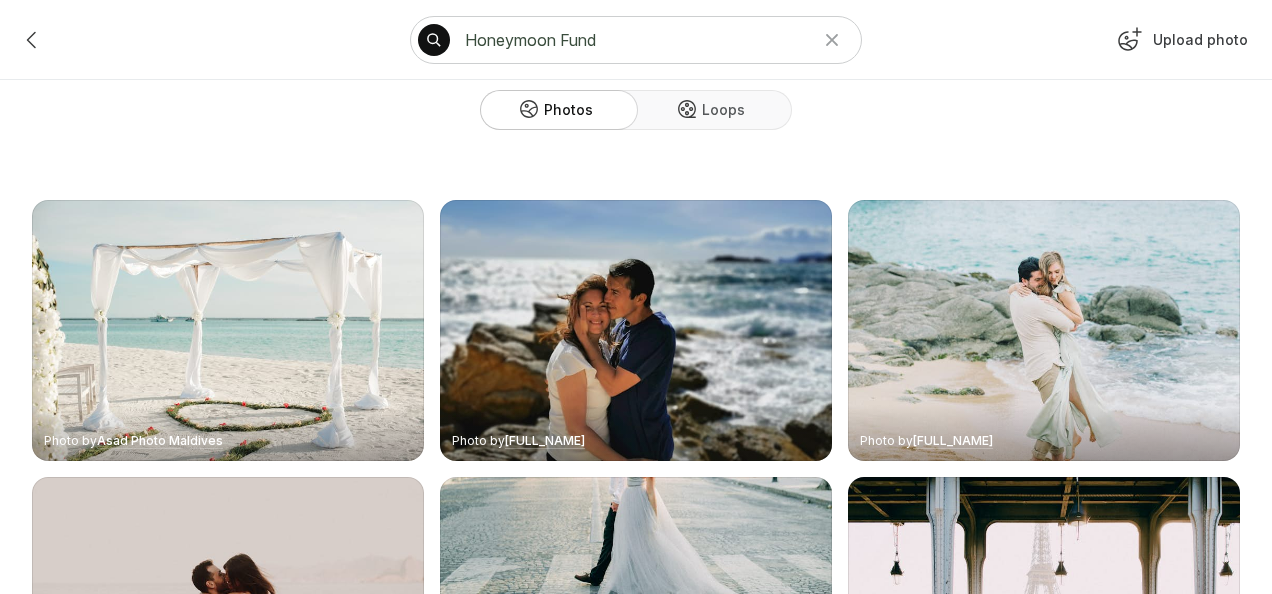 click on "Photos" at bounding box center (559, 110) 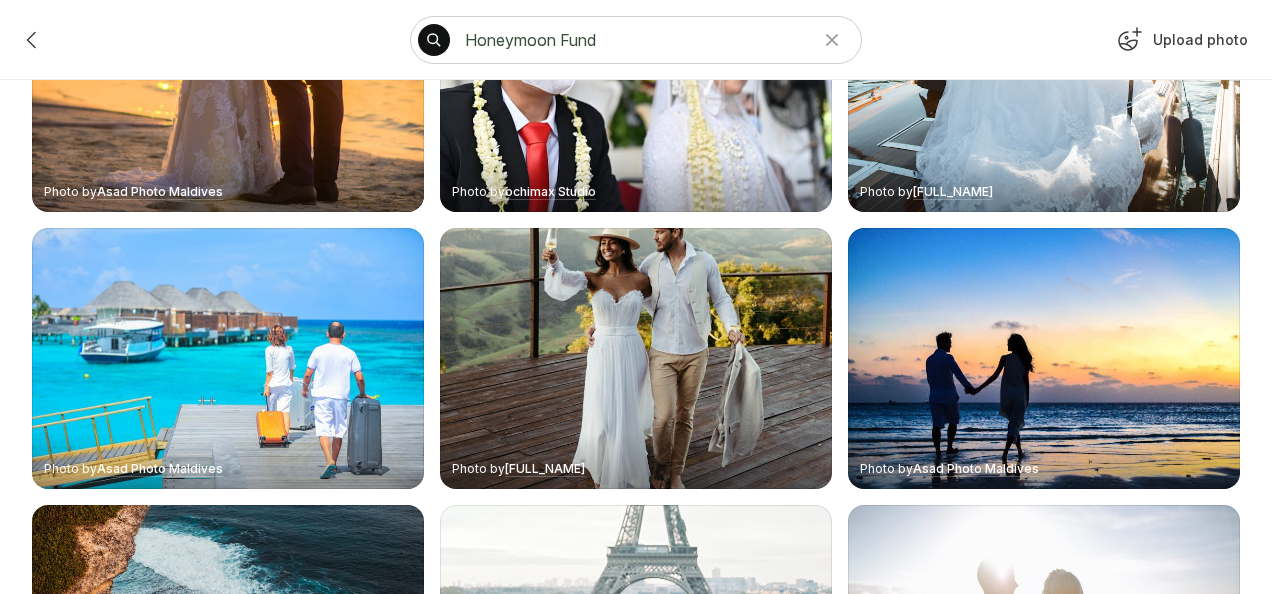 scroll, scrollTop: 2800, scrollLeft: 0, axis: vertical 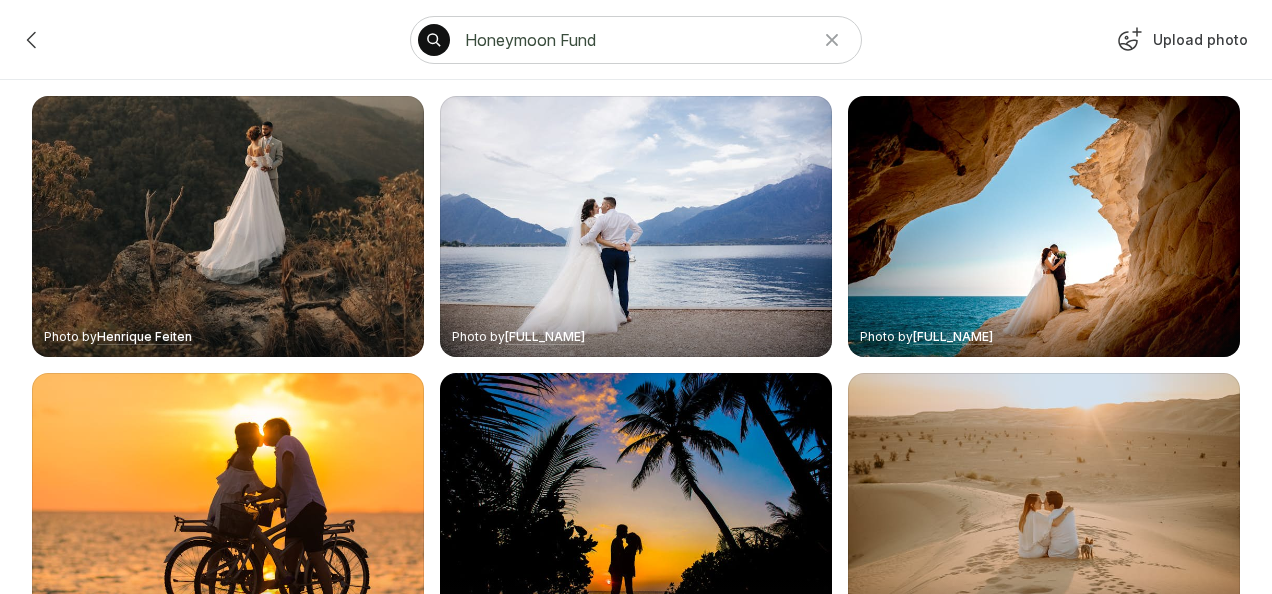 click at bounding box center (32, 40) 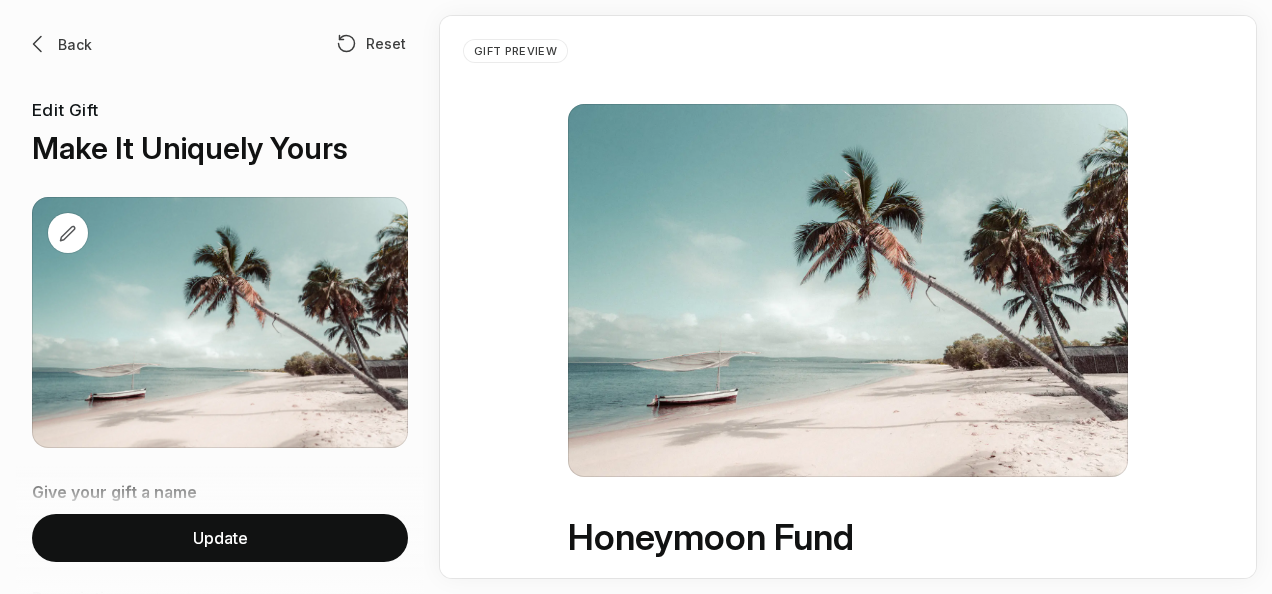 click at bounding box center (68, 233) 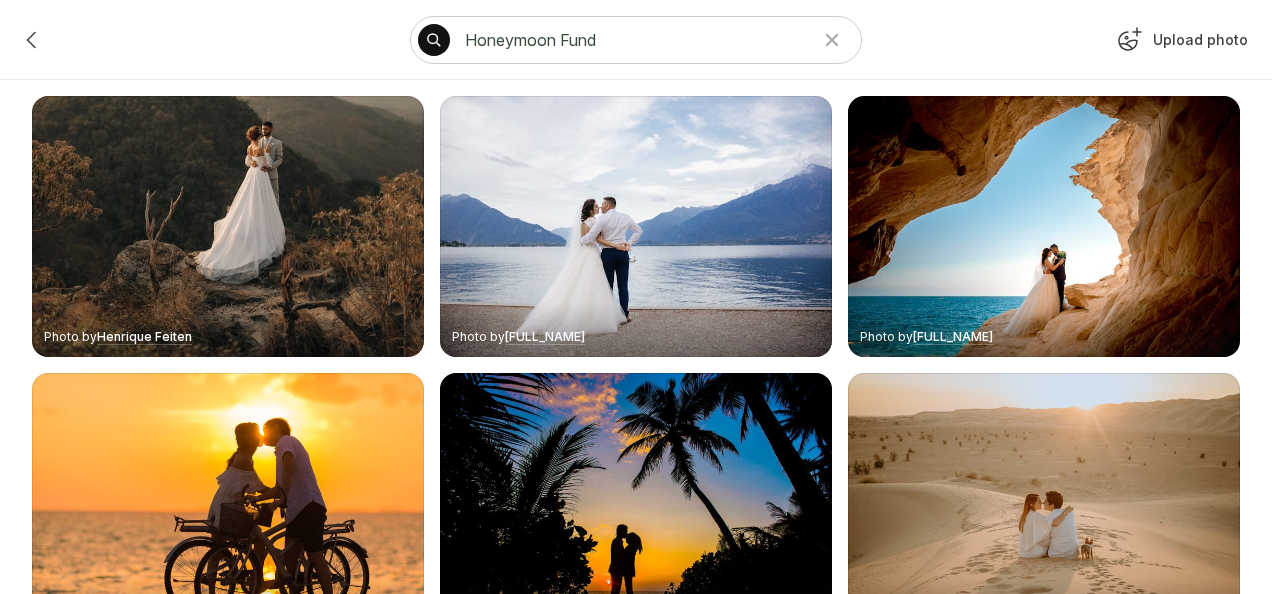 click at bounding box center (32, 40) 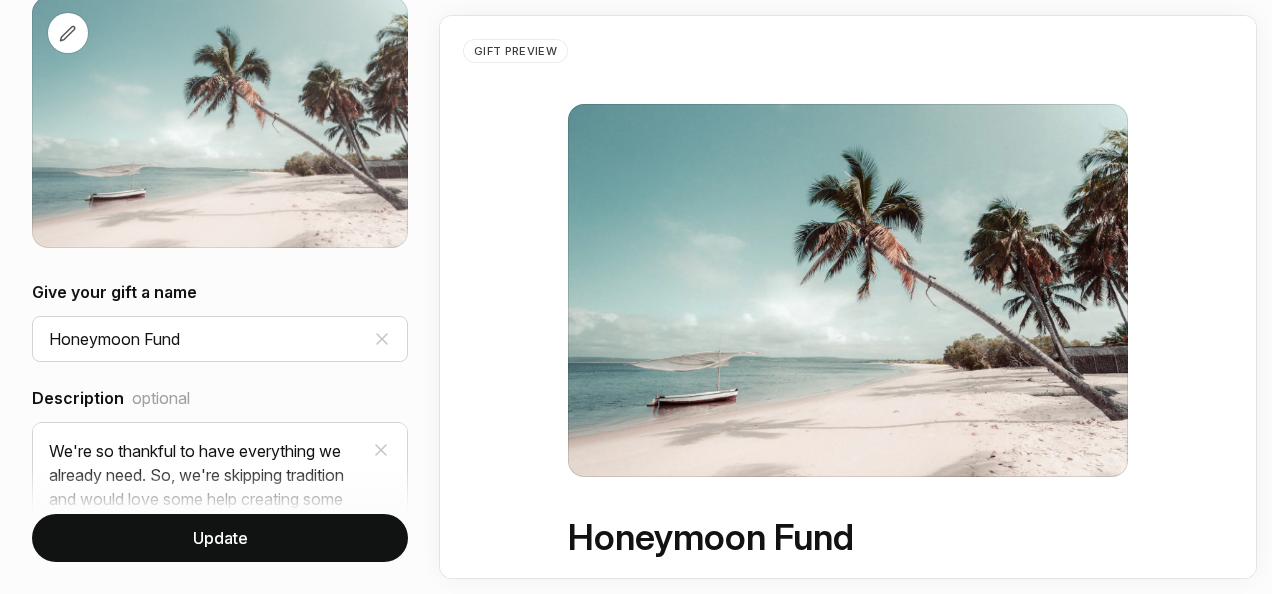 scroll, scrollTop: 400, scrollLeft: 0, axis: vertical 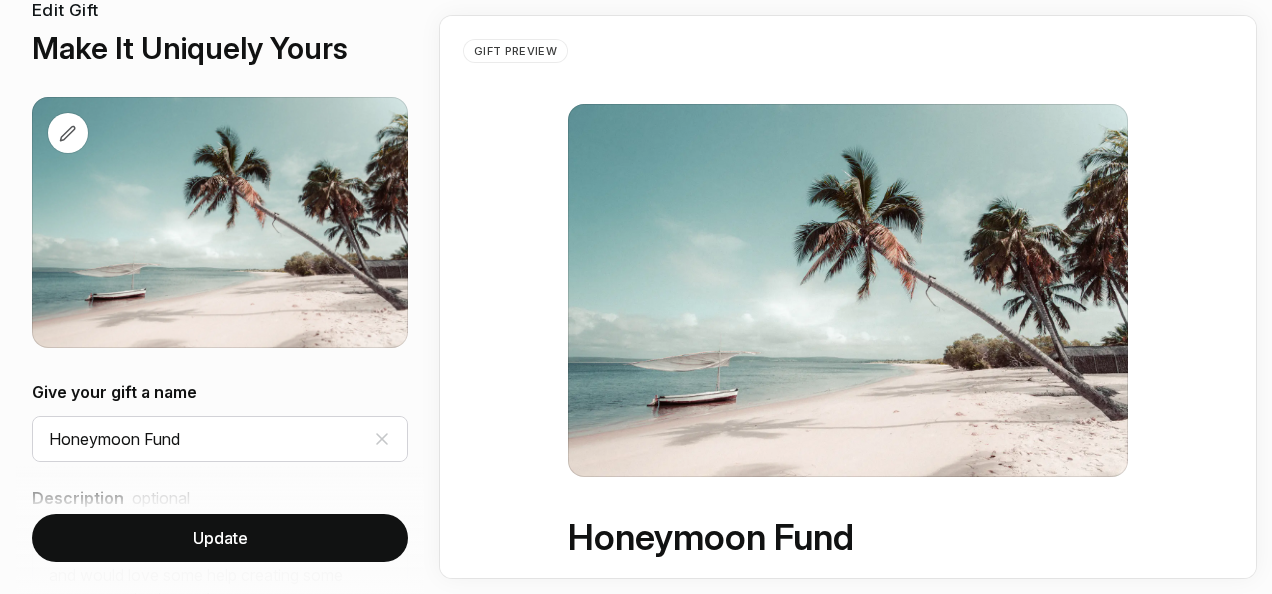 click at bounding box center (68, 134) 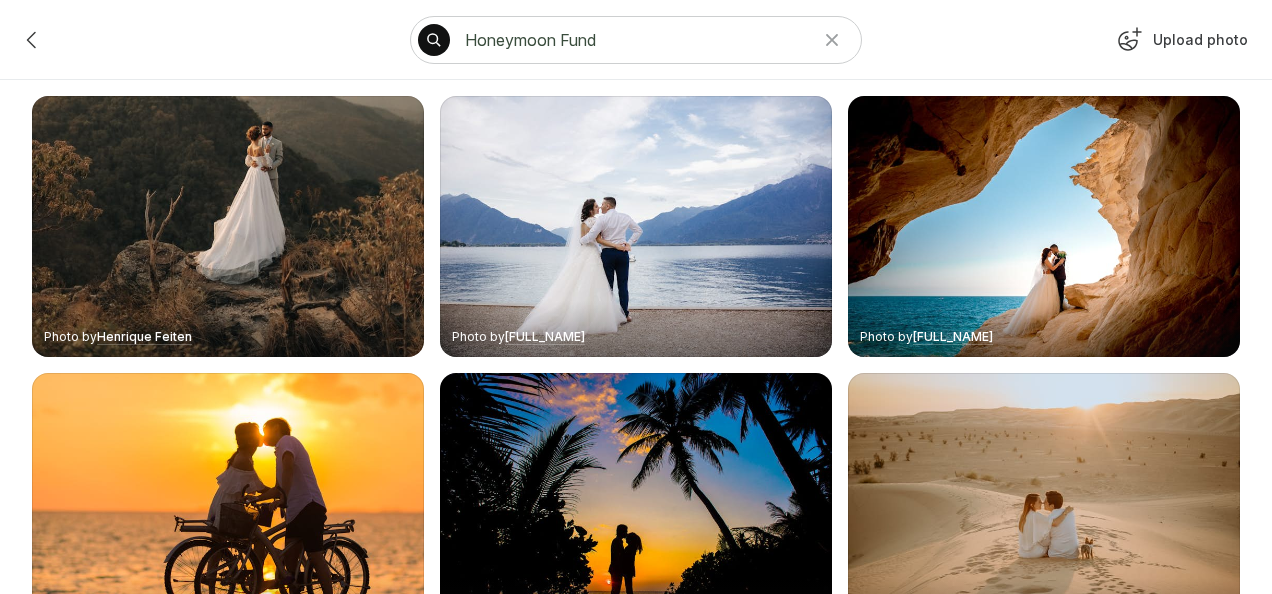 click at bounding box center (32, 40) 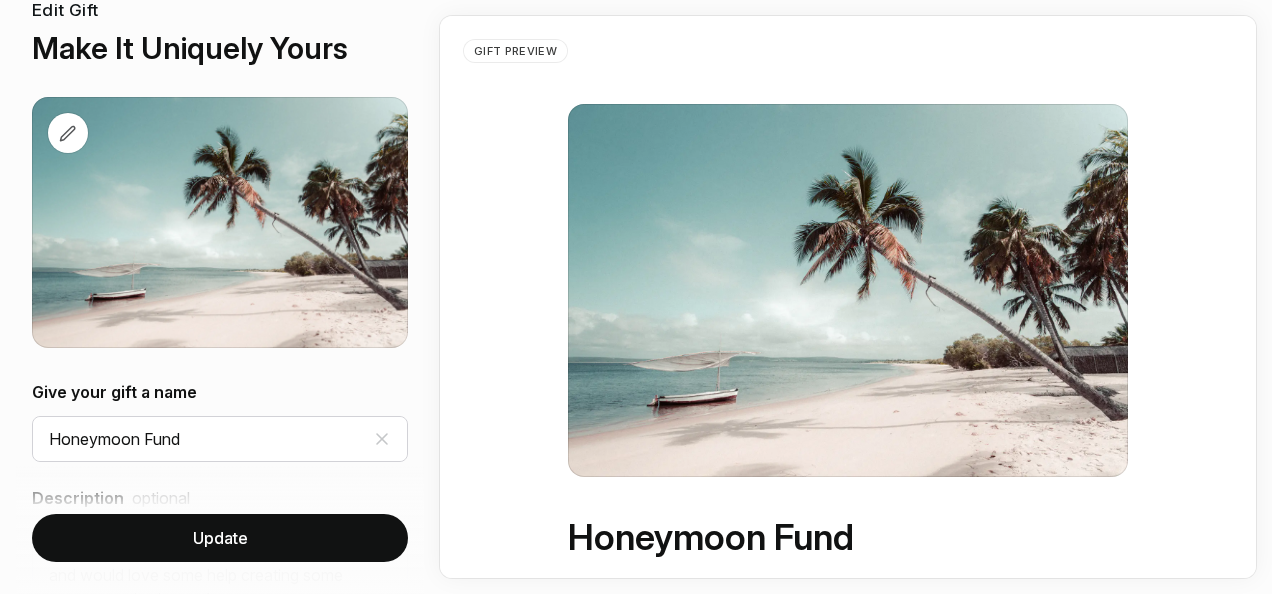 click at bounding box center [68, 134] 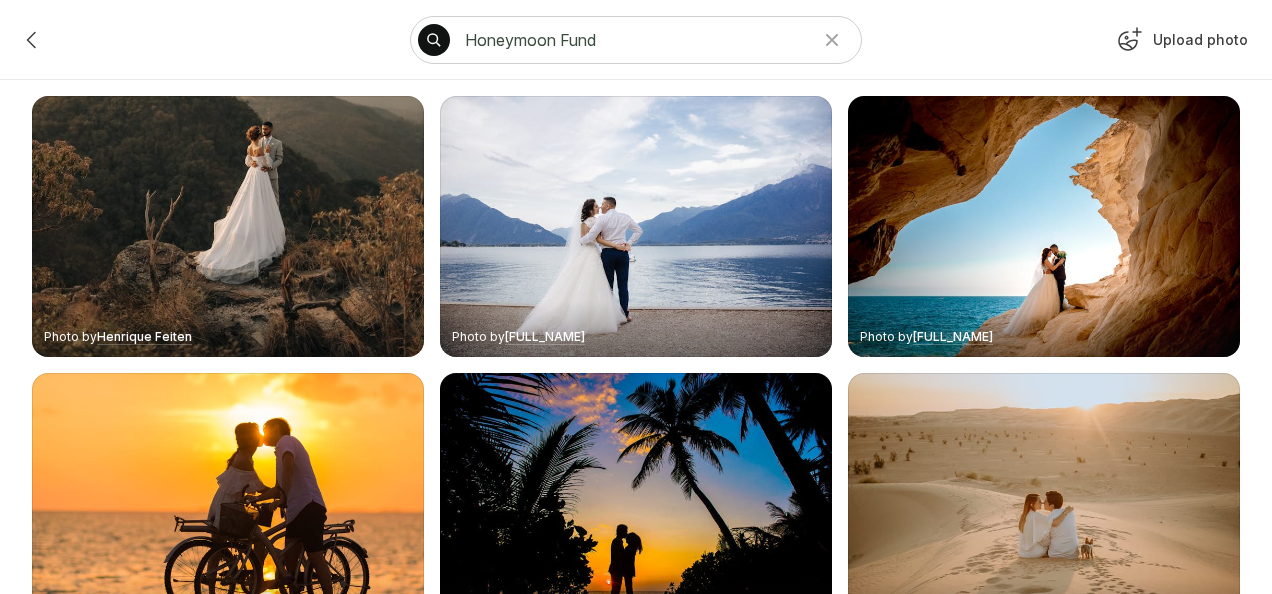 click at bounding box center (1129, 40) 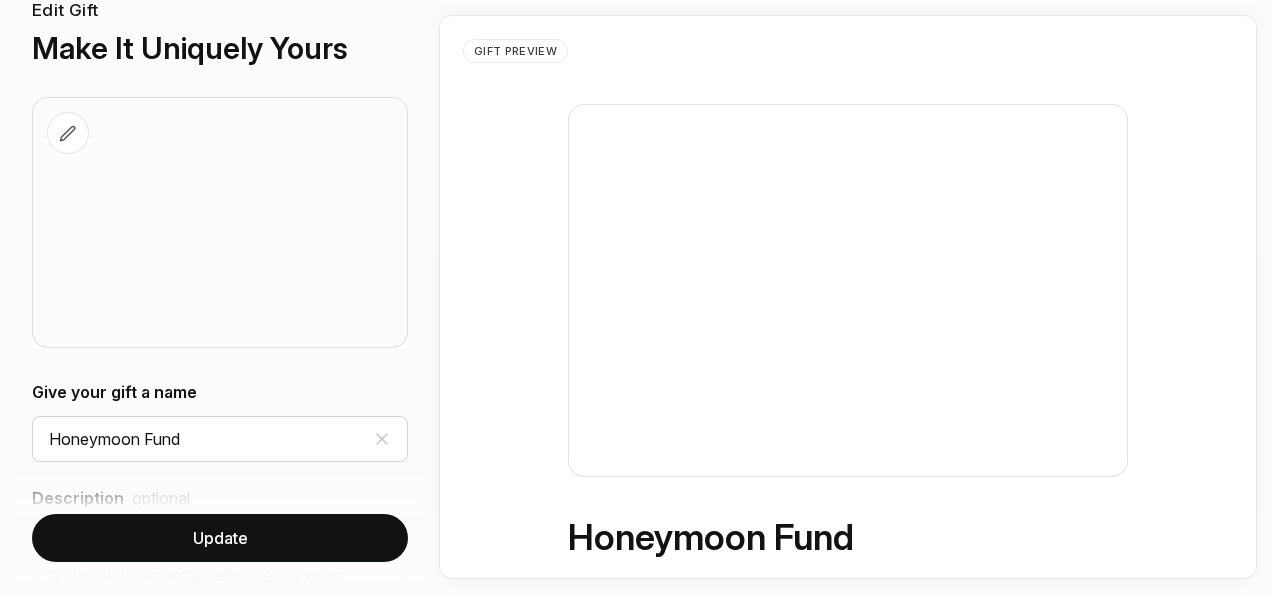 click on "Update" at bounding box center (220, 538) 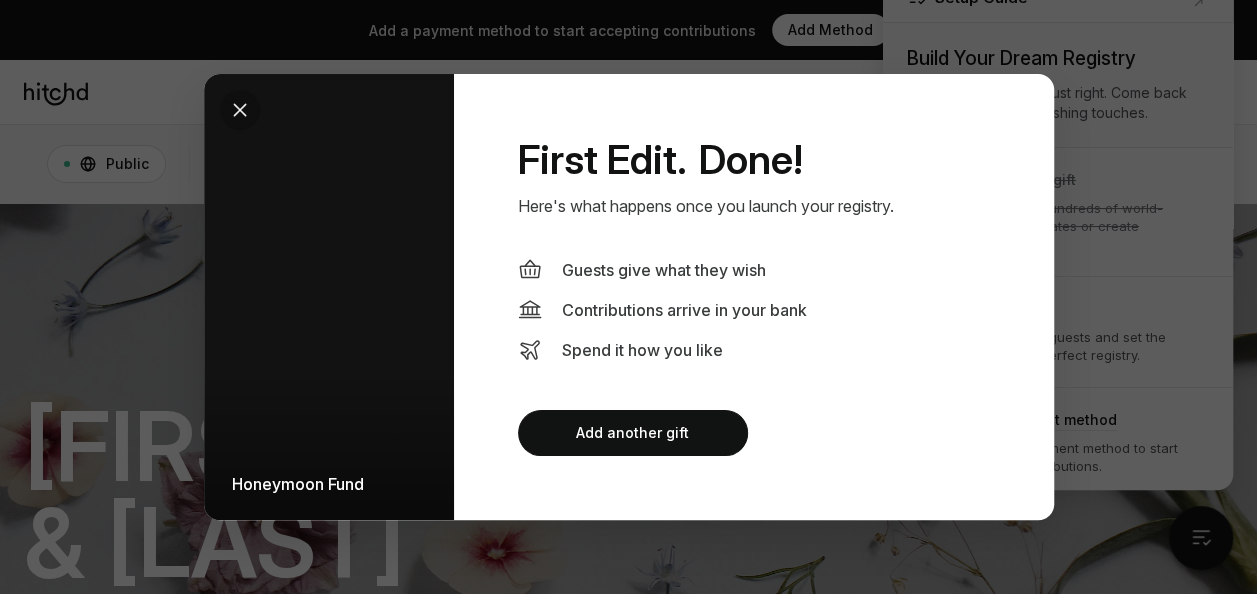 click at bounding box center (240, 110) 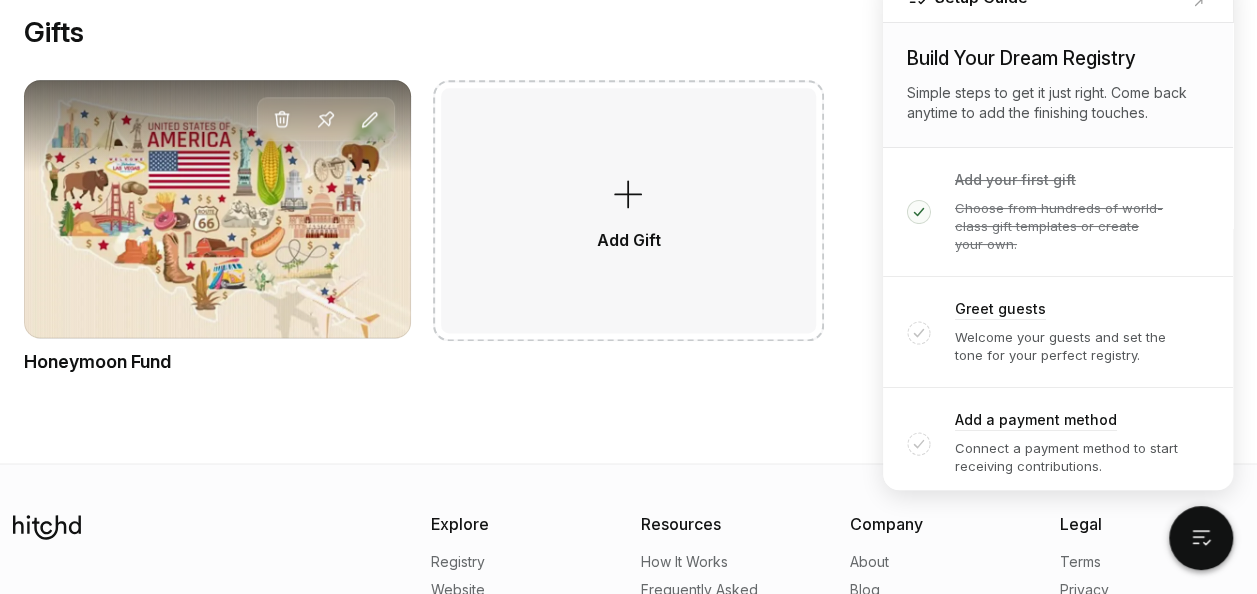 scroll, scrollTop: 1259, scrollLeft: 0, axis: vertical 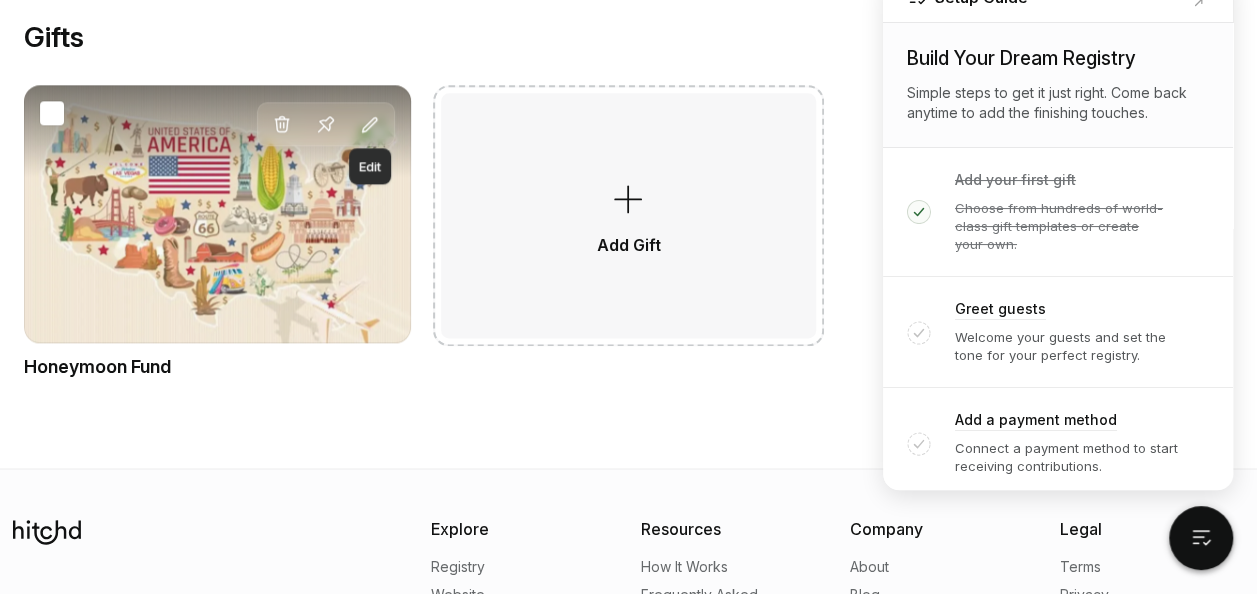 click at bounding box center (370, 125) 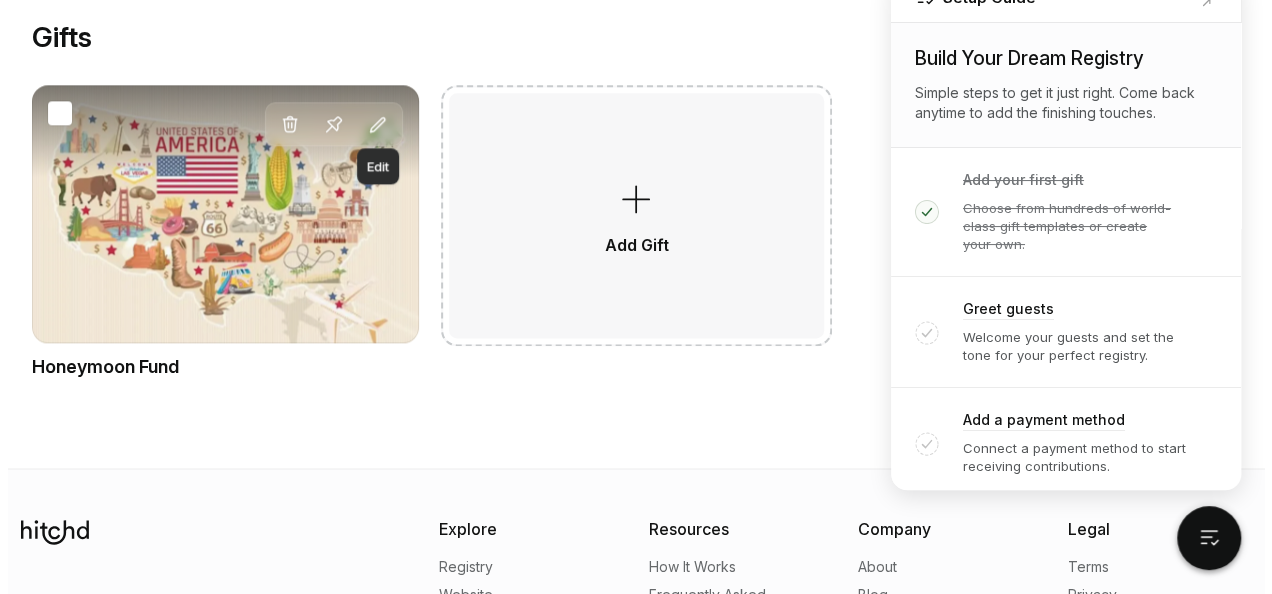 scroll, scrollTop: 0, scrollLeft: 0, axis: both 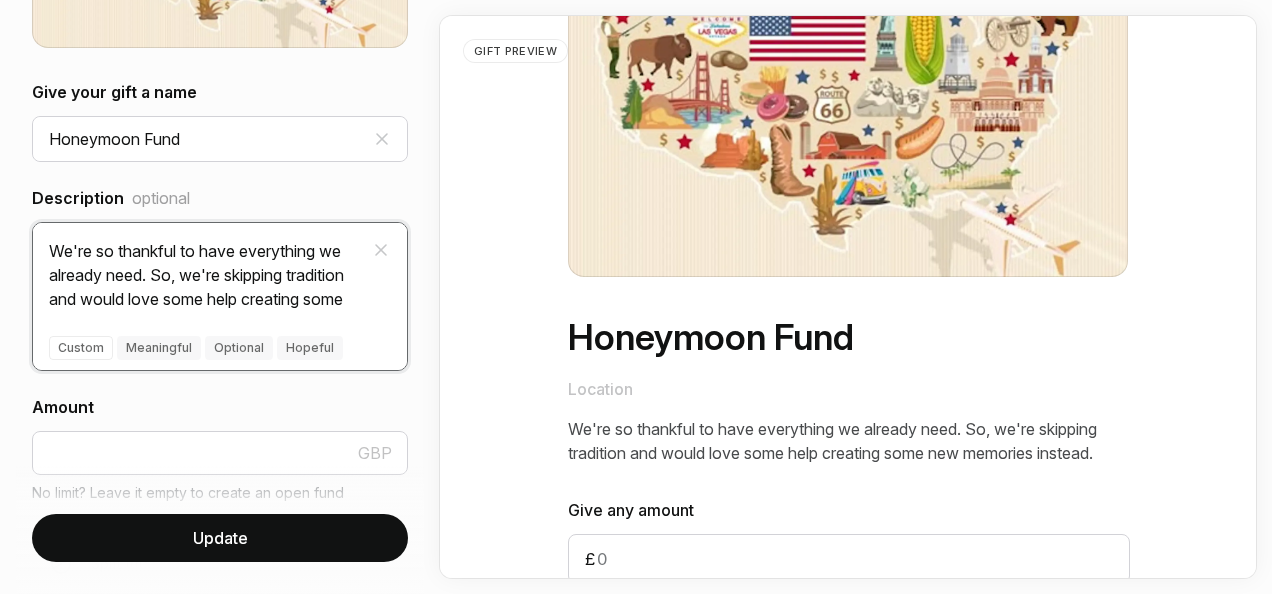 drag, startPoint x: 241, startPoint y: 277, endPoint x: 2, endPoint y: 173, distance: 260.64728 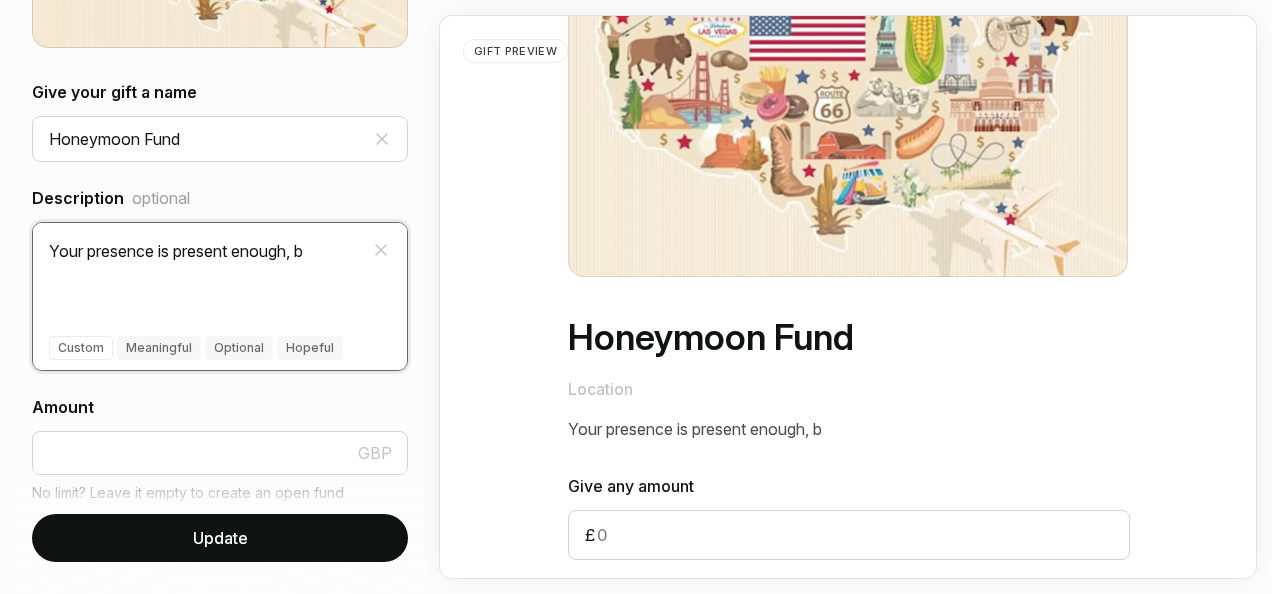 type on "Your presence is present enough, bu" 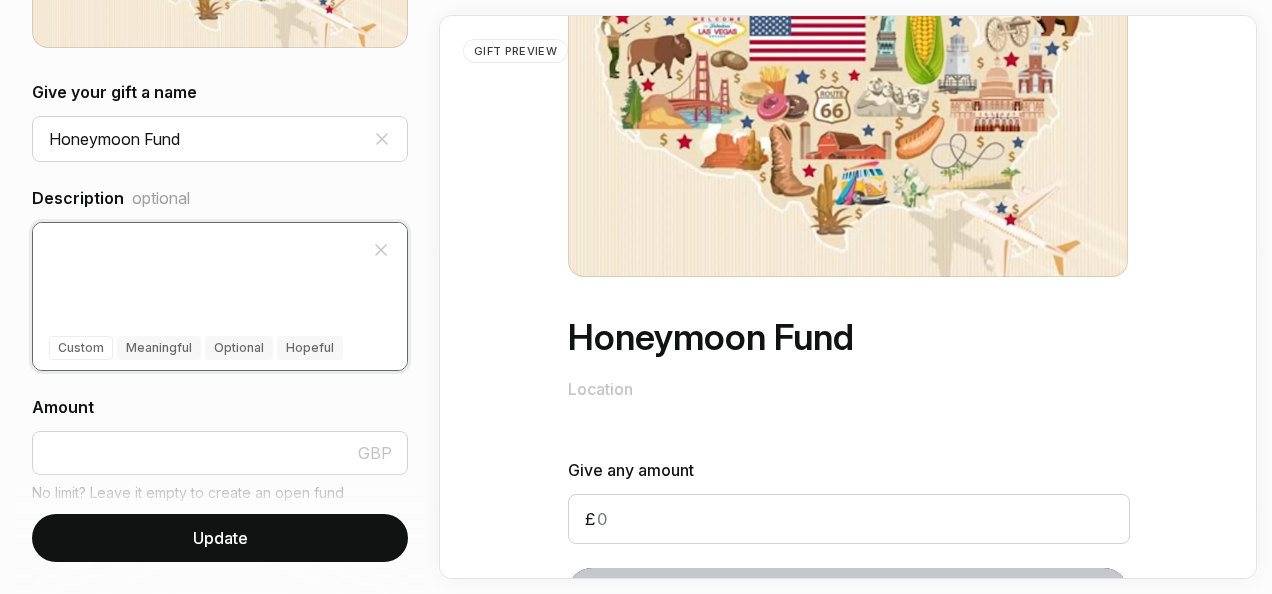 click on "Meaningful" at bounding box center [159, 348] 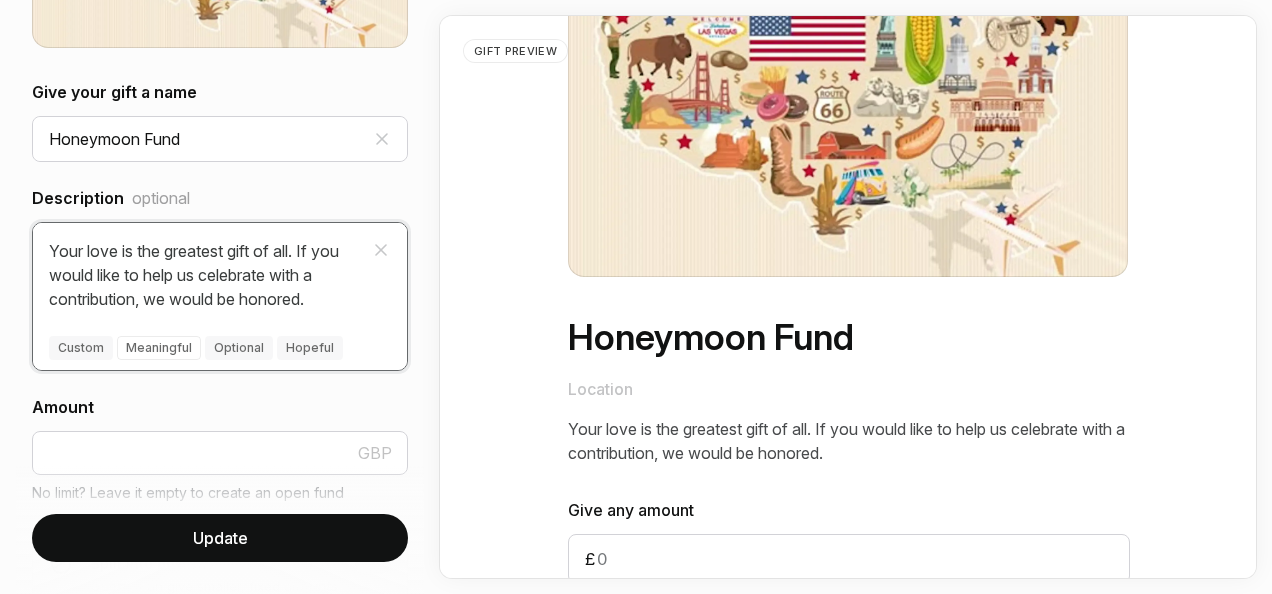 click on "Optional" at bounding box center (159, 348) 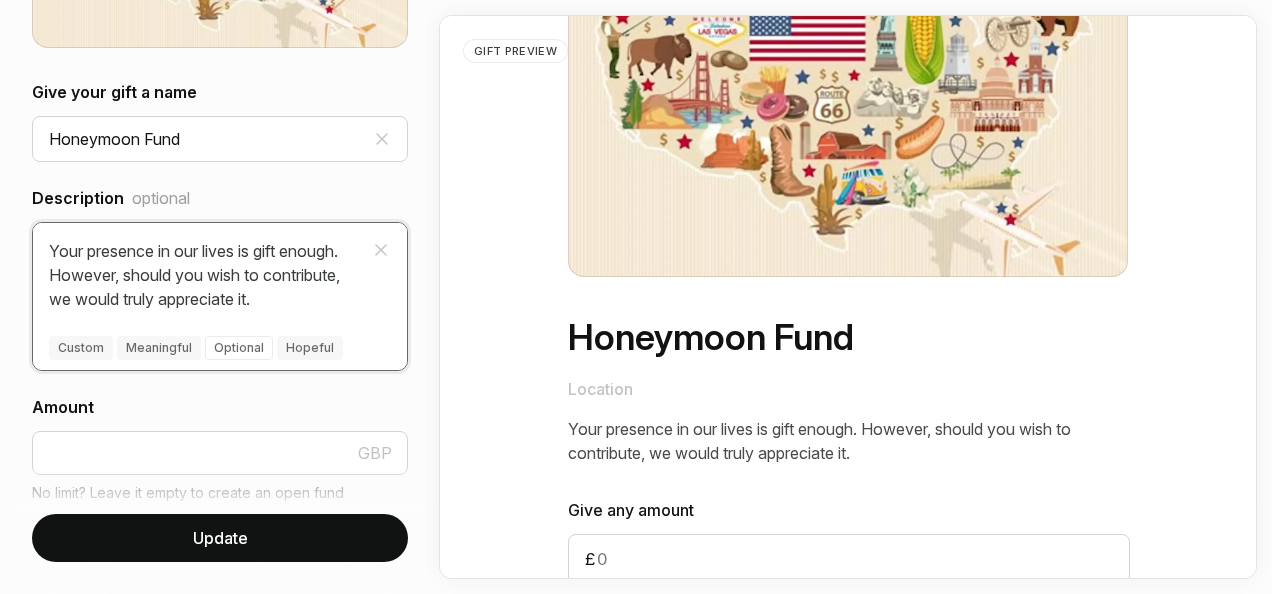 click on "Hopeful" at bounding box center [159, 348] 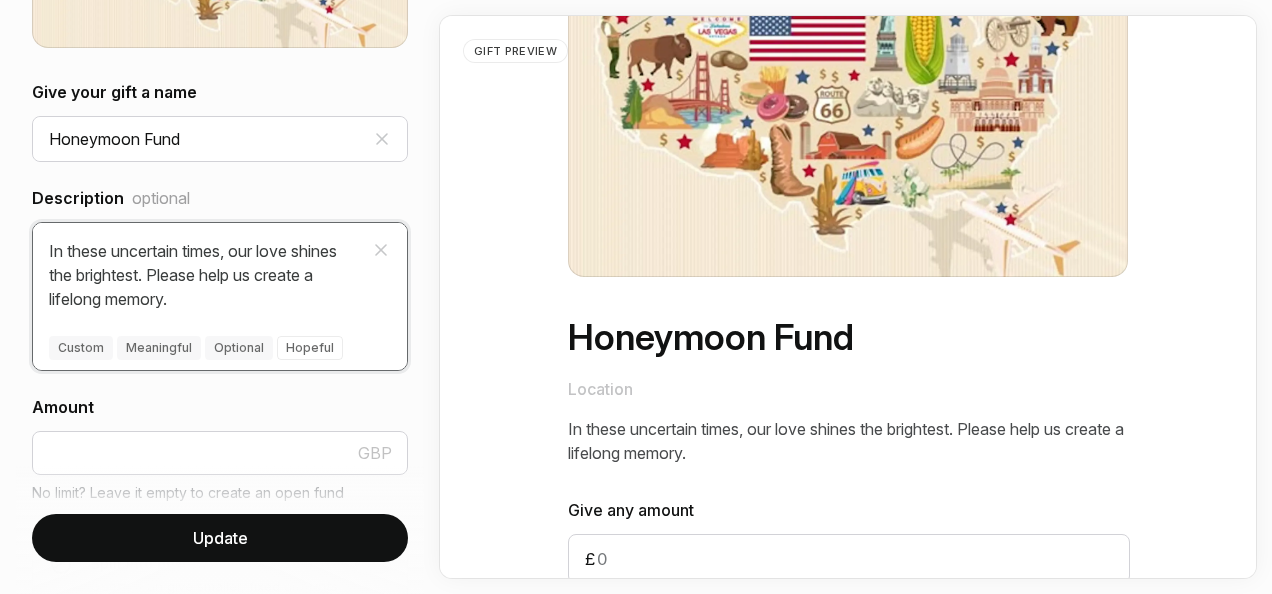 click at bounding box center (381, 250) 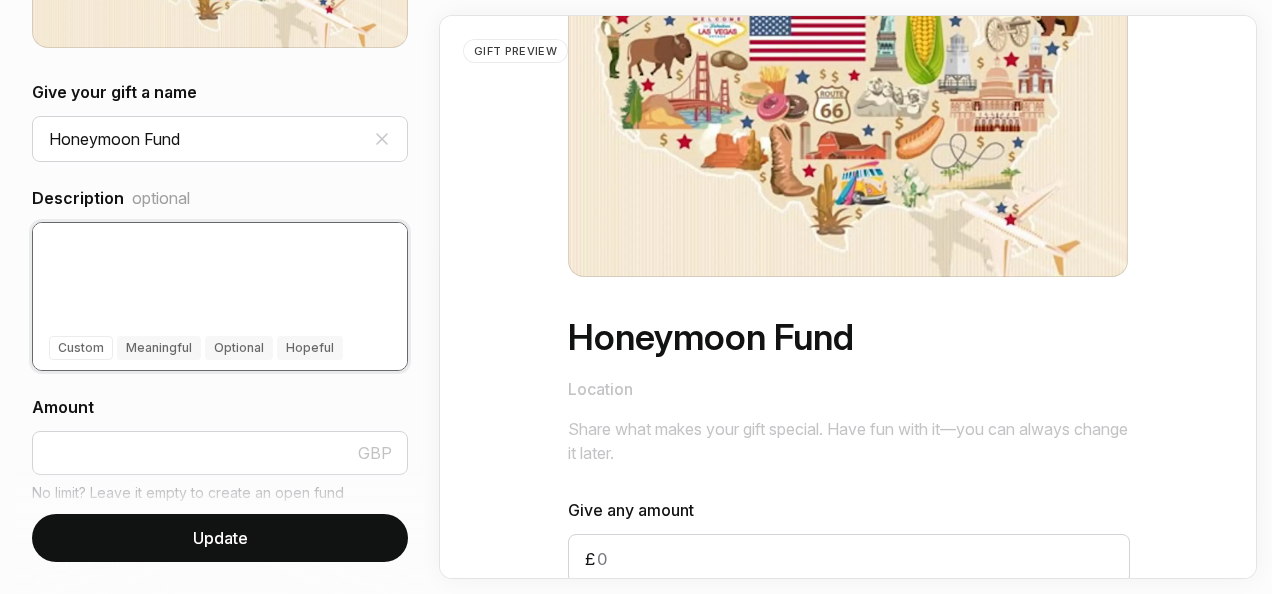 click at bounding box center (220, 267) 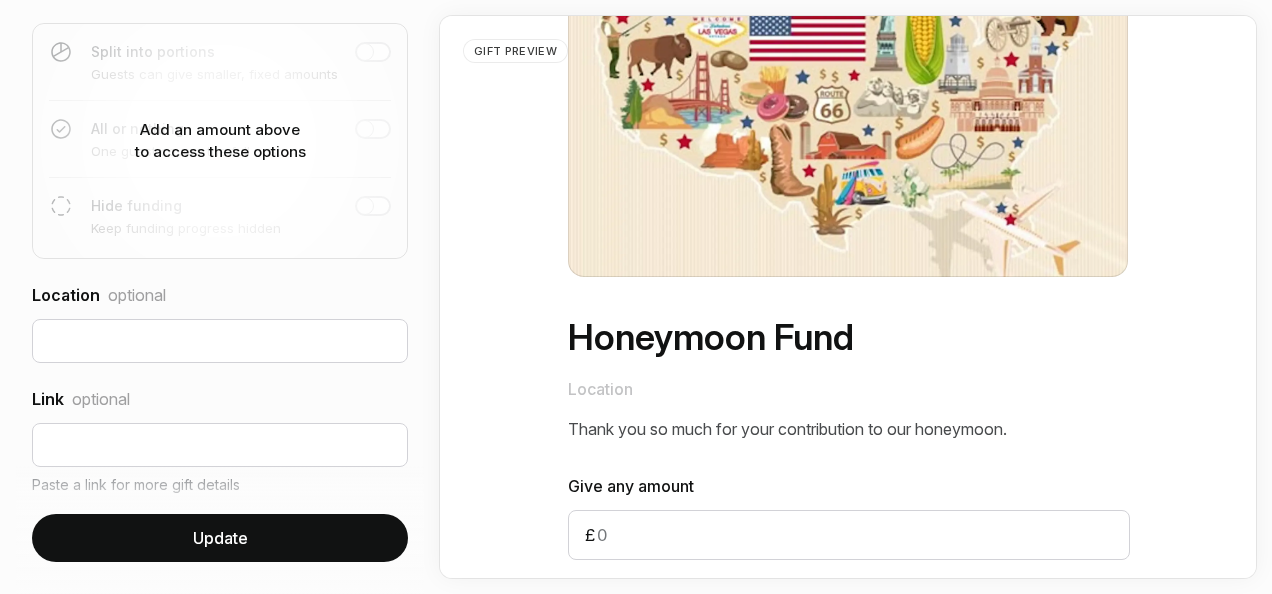 scroll, scrollTop: 922, scrollLeft: 0, axis: vertical 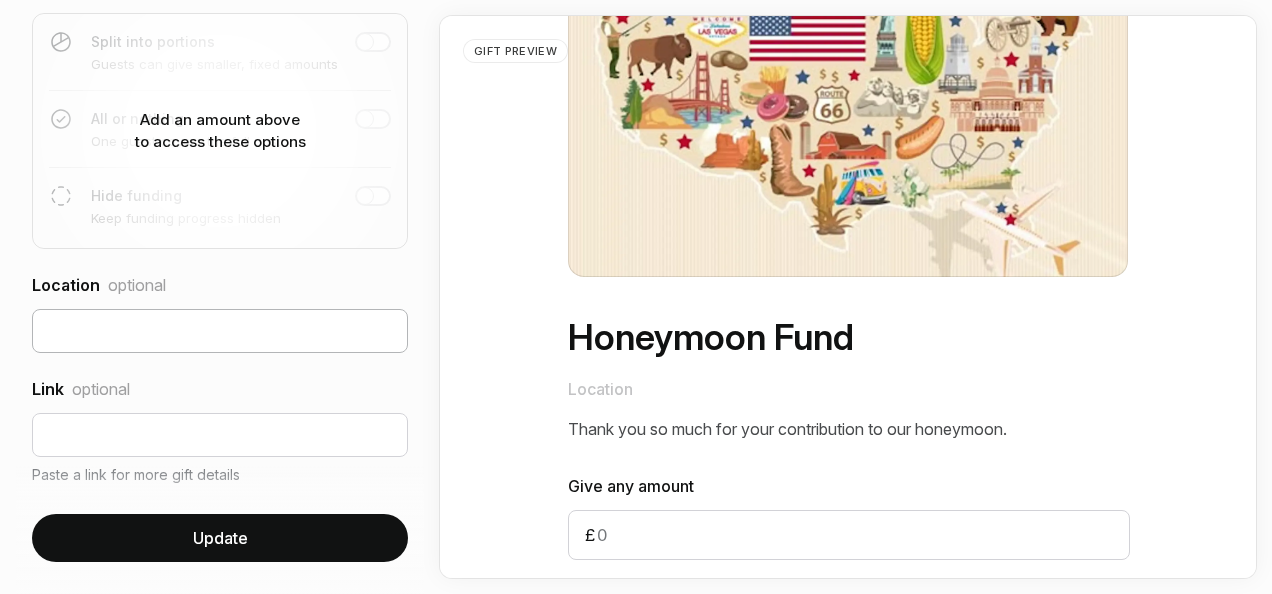 type on "Thank you so much for your contribution to our honeymoon." 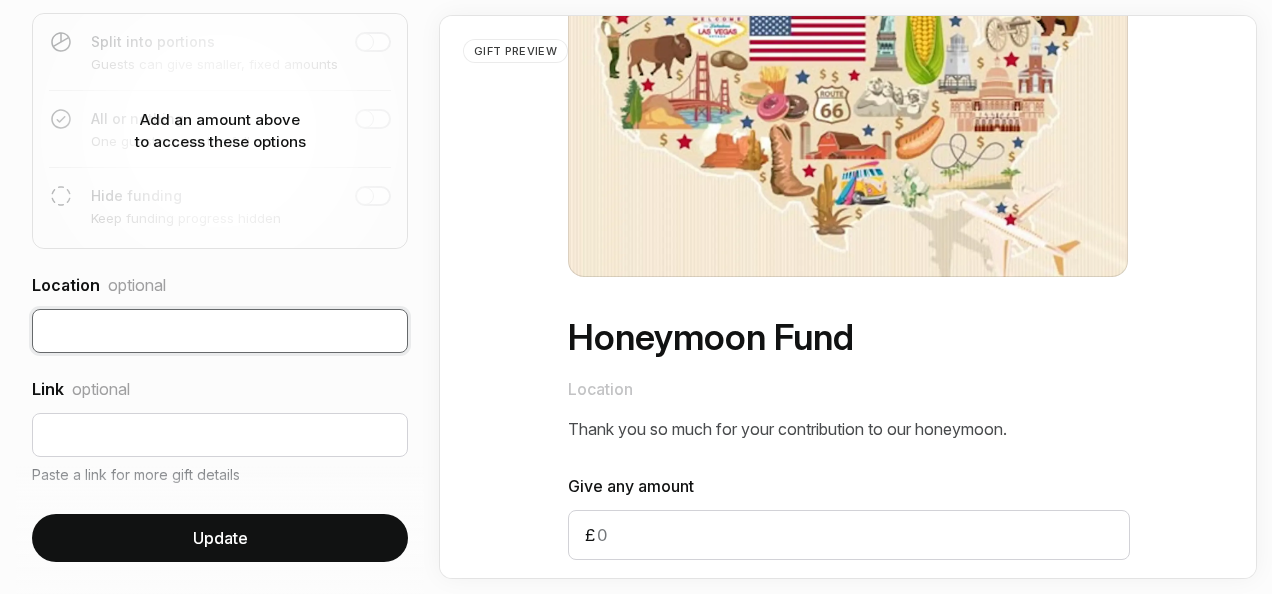 click at bounding box center [220, 331] 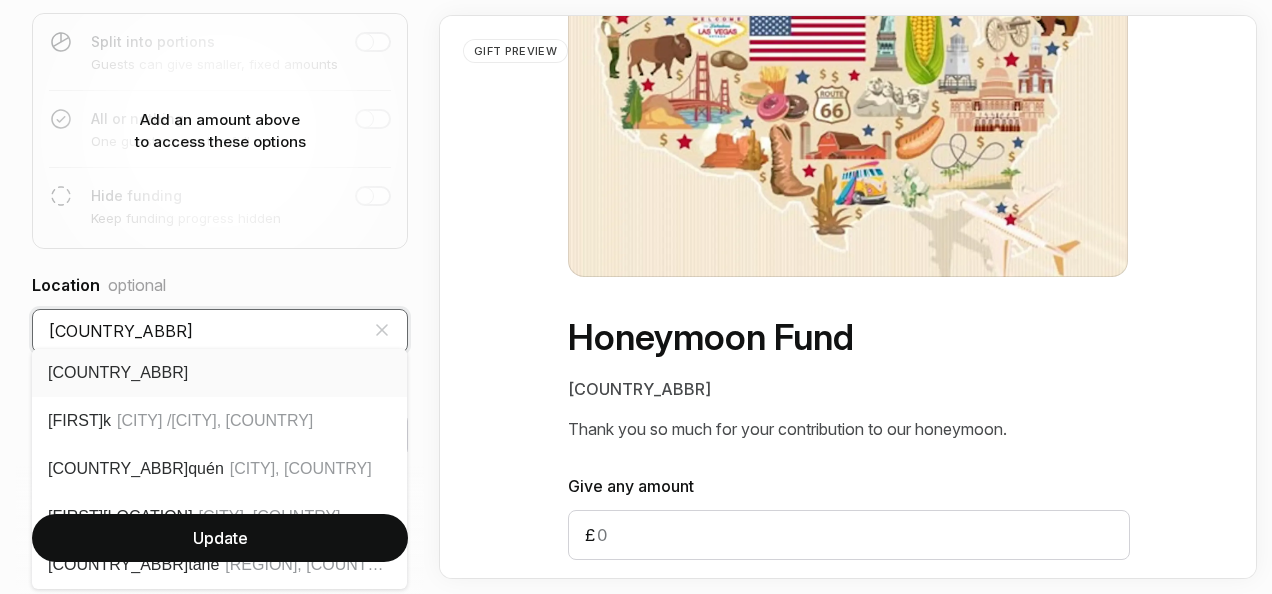 type on "[COUNTRY_ABBR]" 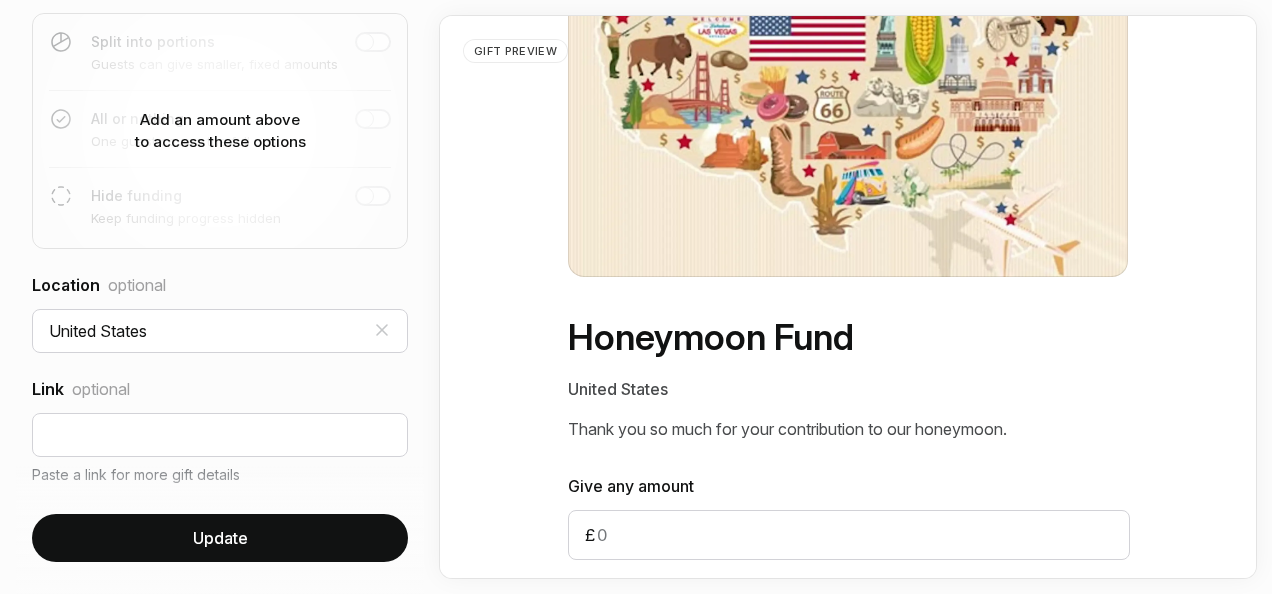 click on "Update" at bounding box center (220, 538) 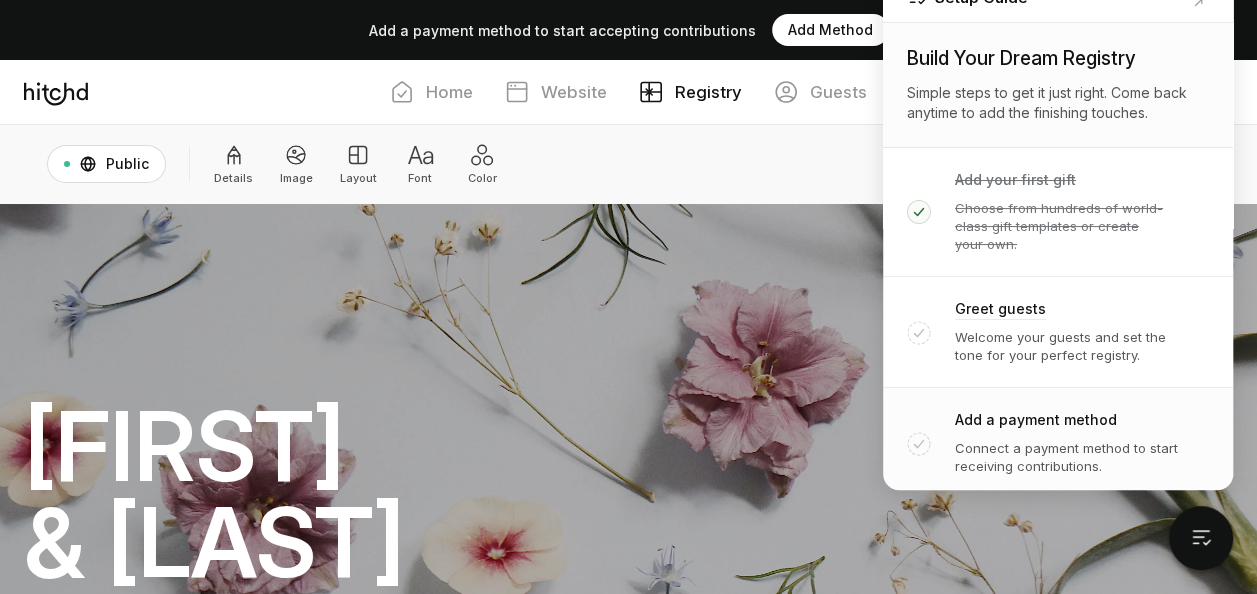 click on "Add a payment method" at bounding box center (1036, 420) 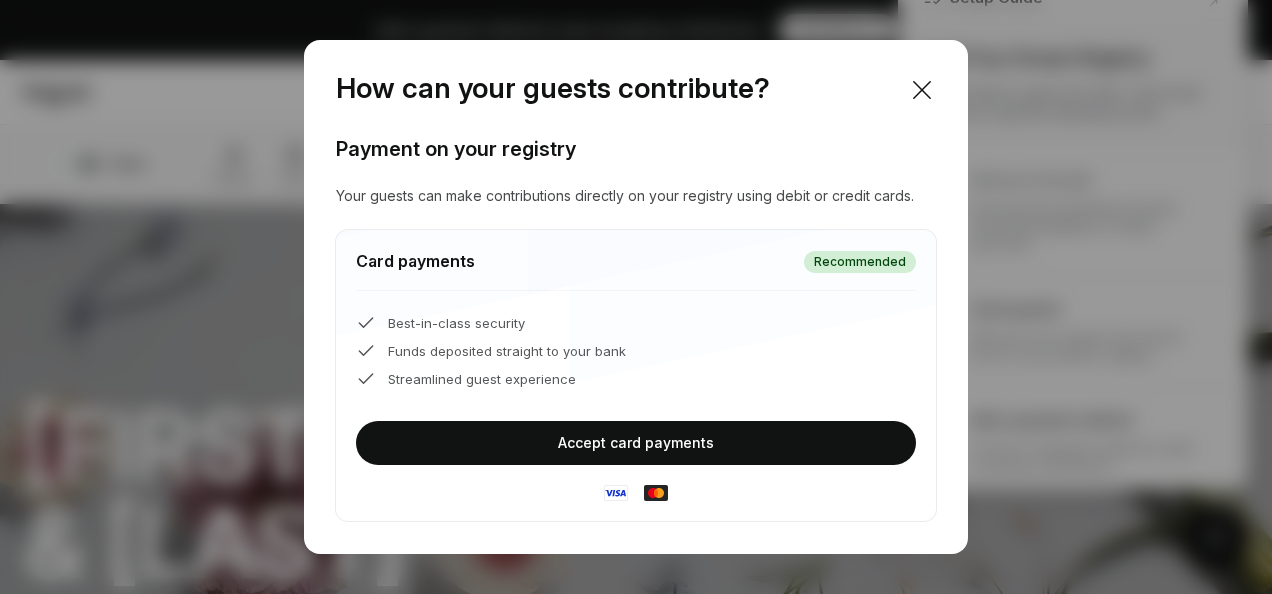 click on "Accept card payments" at bounding box center (636, 443) 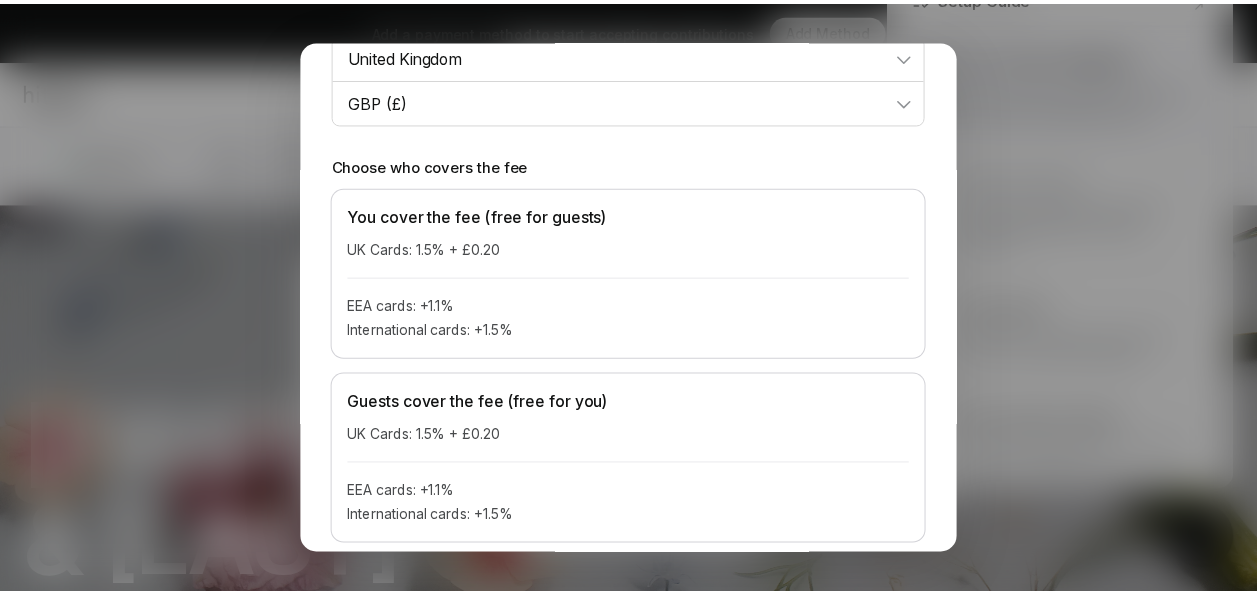 scroll, scrollTop: 487, scrollLeft: 0, axis: vertical 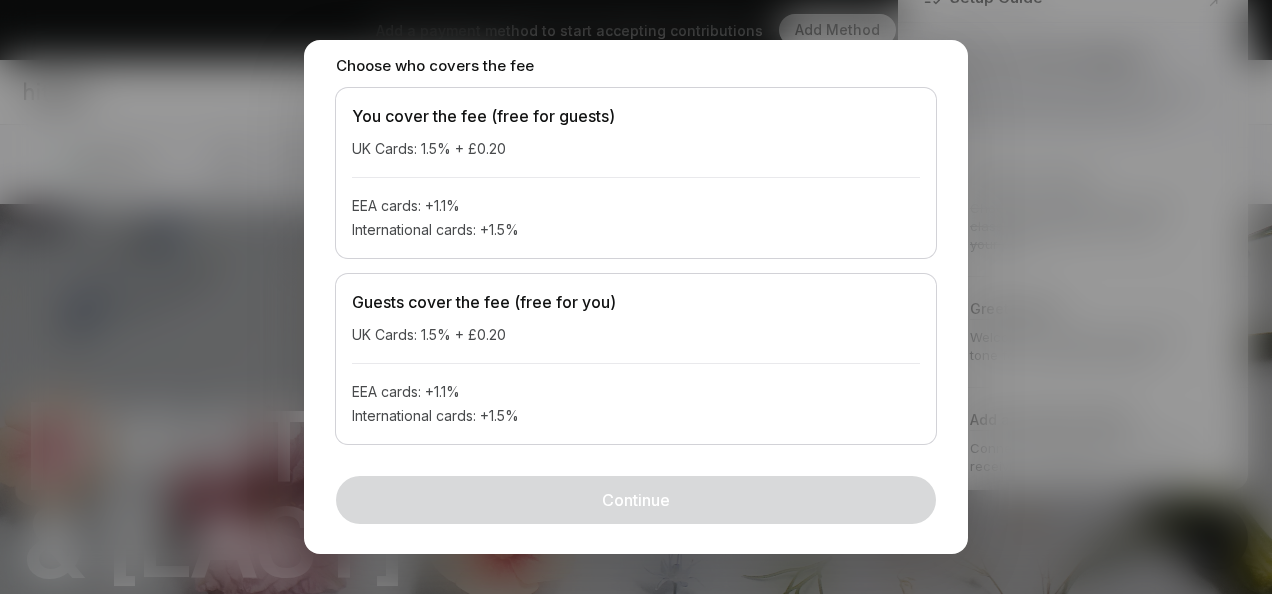 click on "Guests cover the fee (free for you)
UK Cards: 1.5% + £0.20 EEA cards: +1.1% International cards: +1.5%" at bounding box center (636, 359) 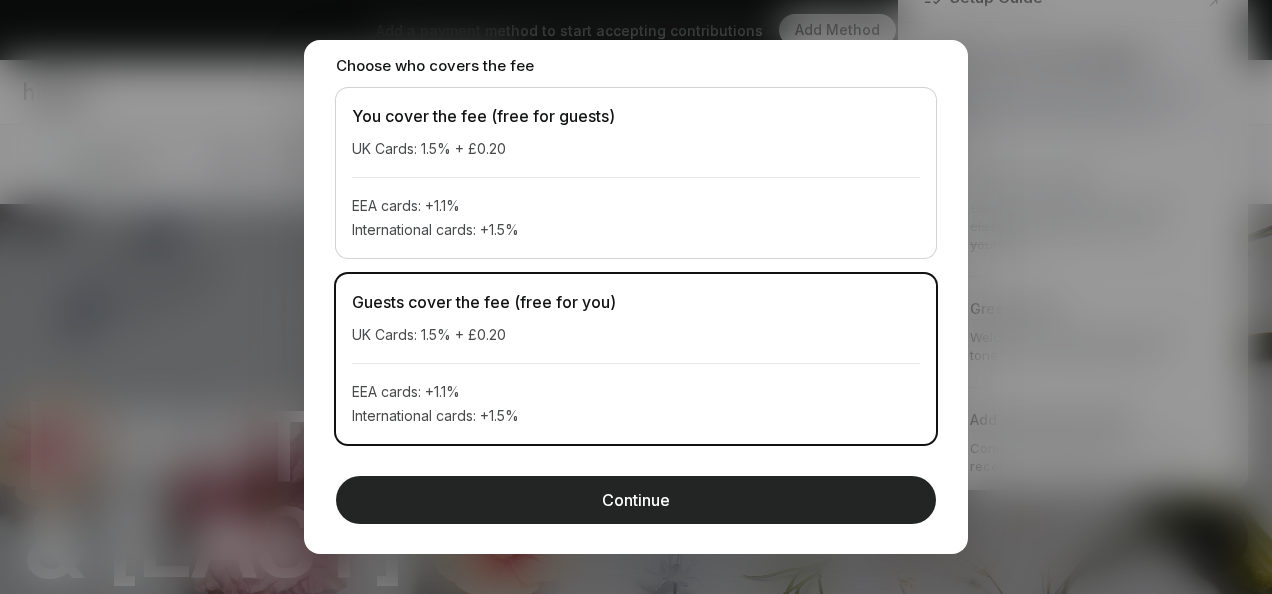 click on "Continue" at bounding box center [636, 500] 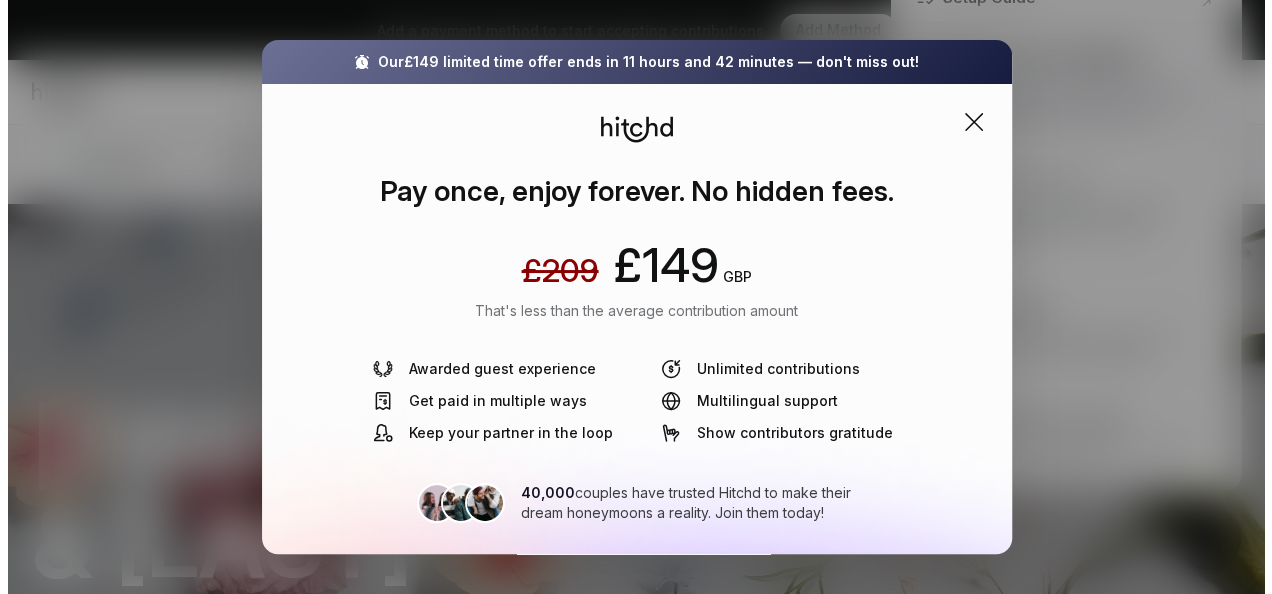 scroll, scrollTop: 0, scrollLeft: 0, axis: both 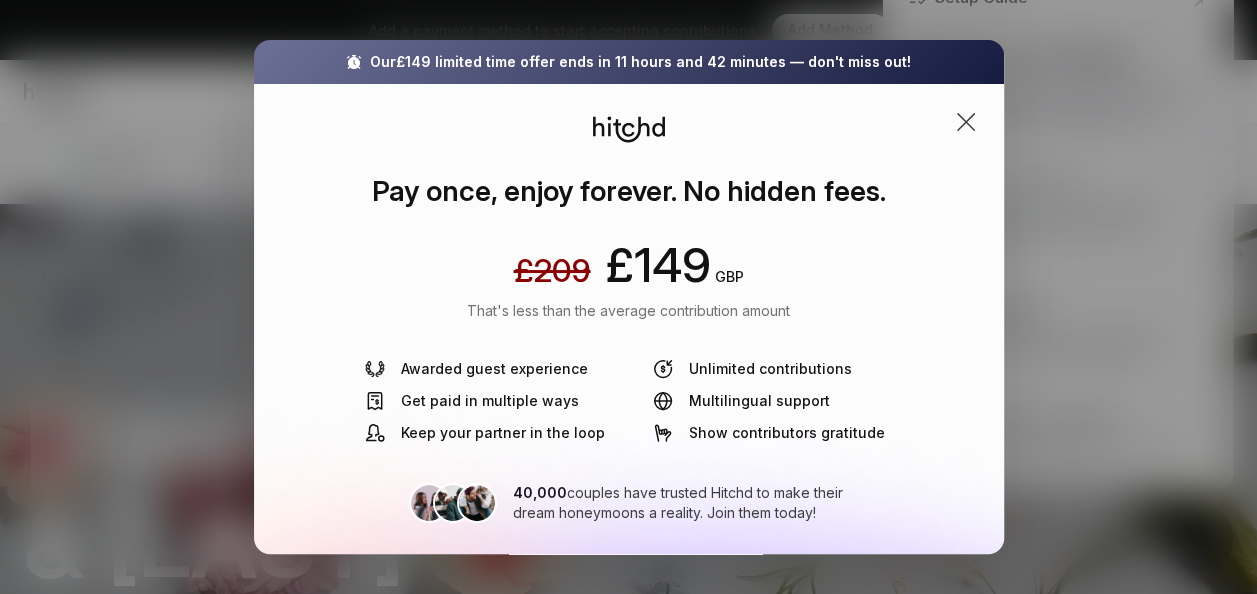 click at bounding box center [966, 122] 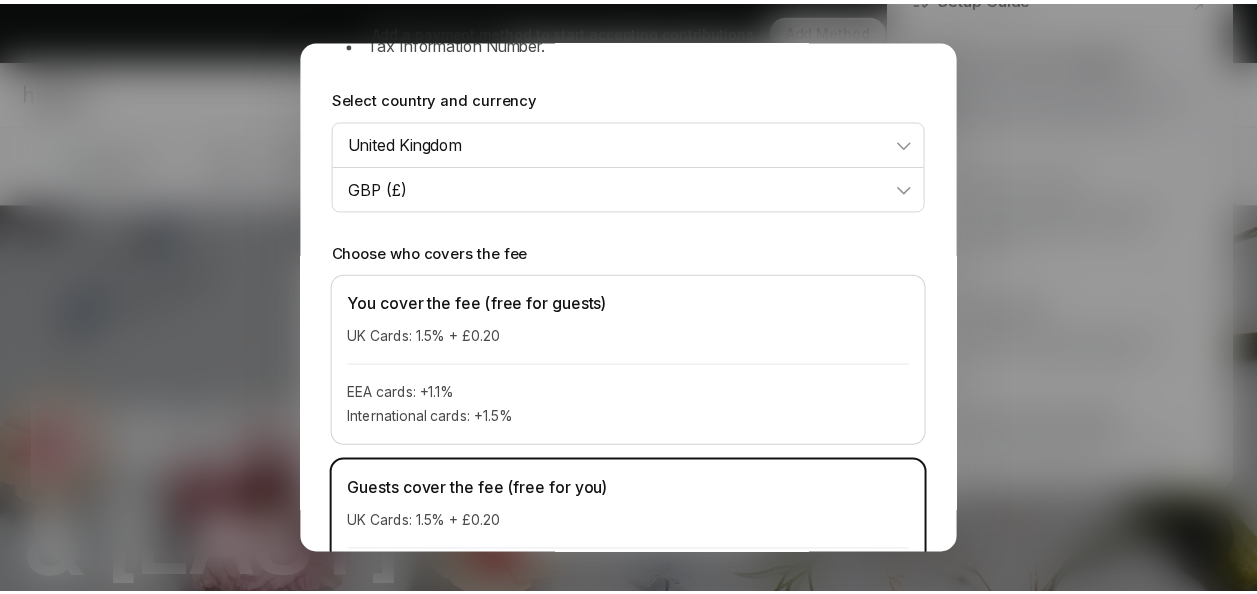 scroll, scrollTop: 487, scrollLeft: 0, axis: vertical 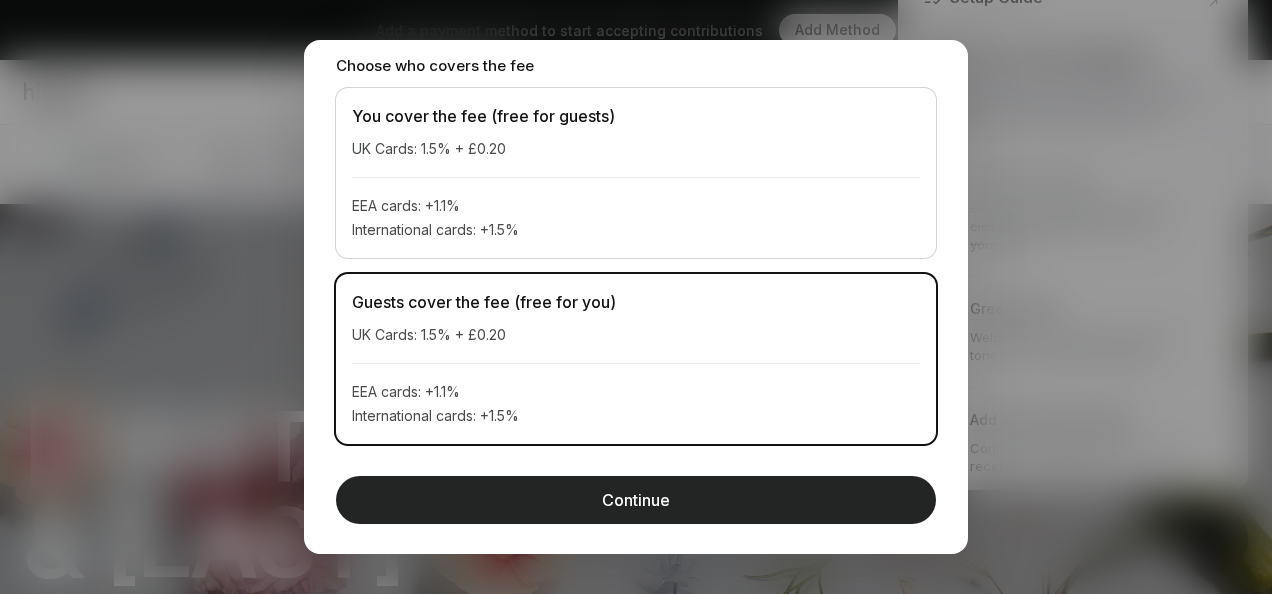 click on "Continue" at bounding box center (636, 500) 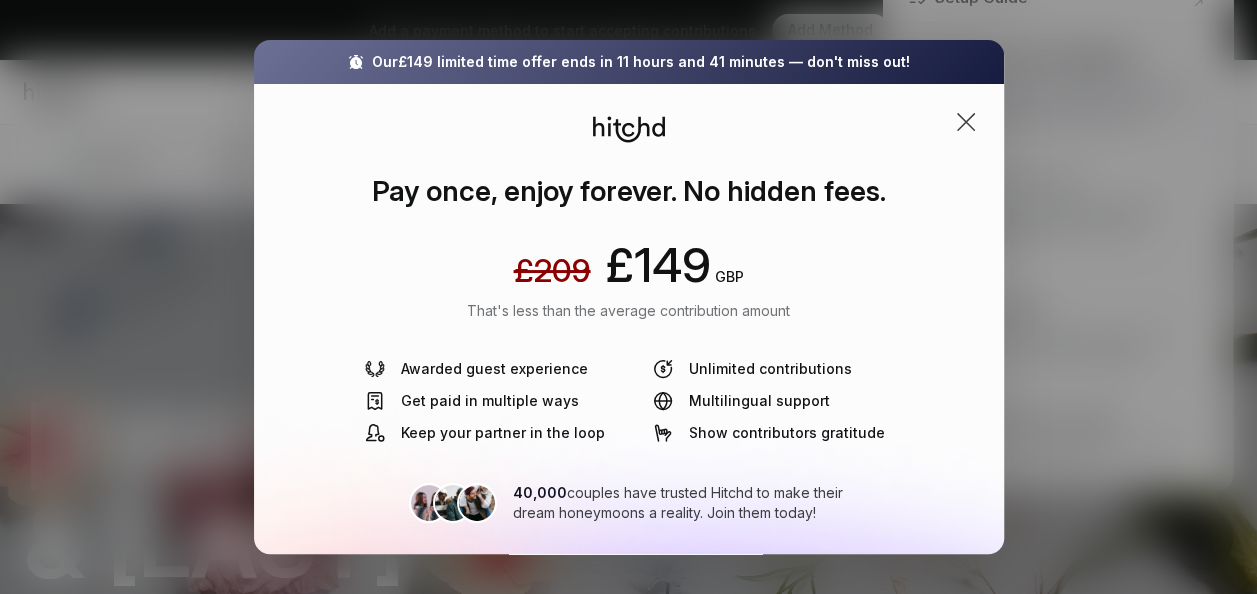 click at bounding box center [966, 122] 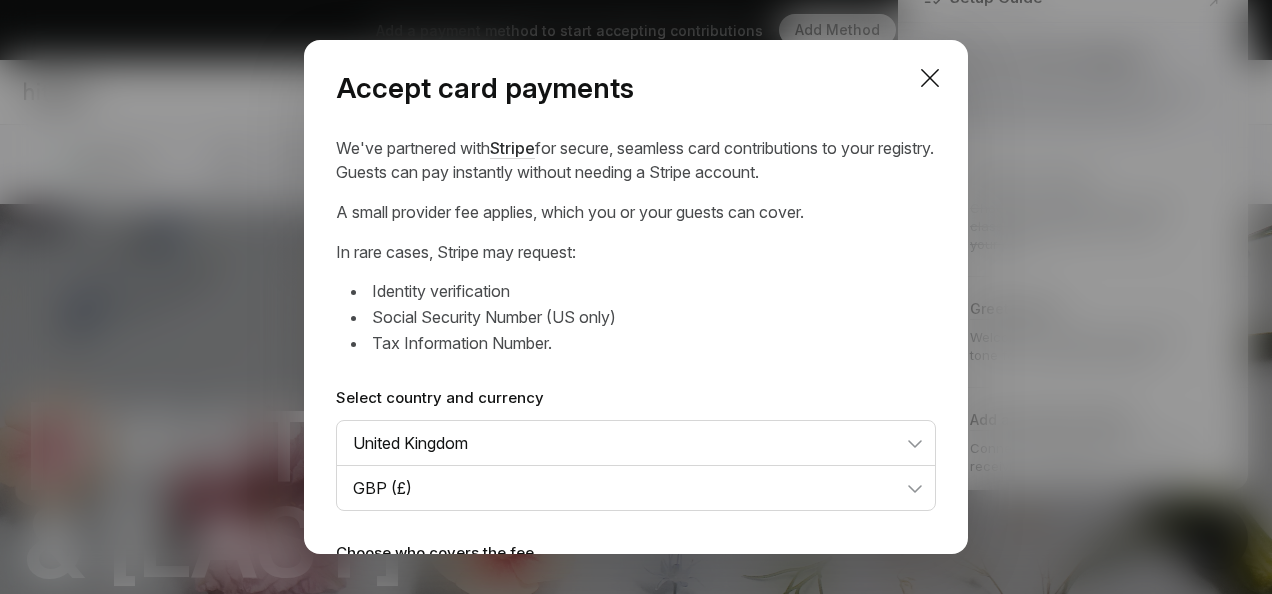 click at bounding box center [930, 78] 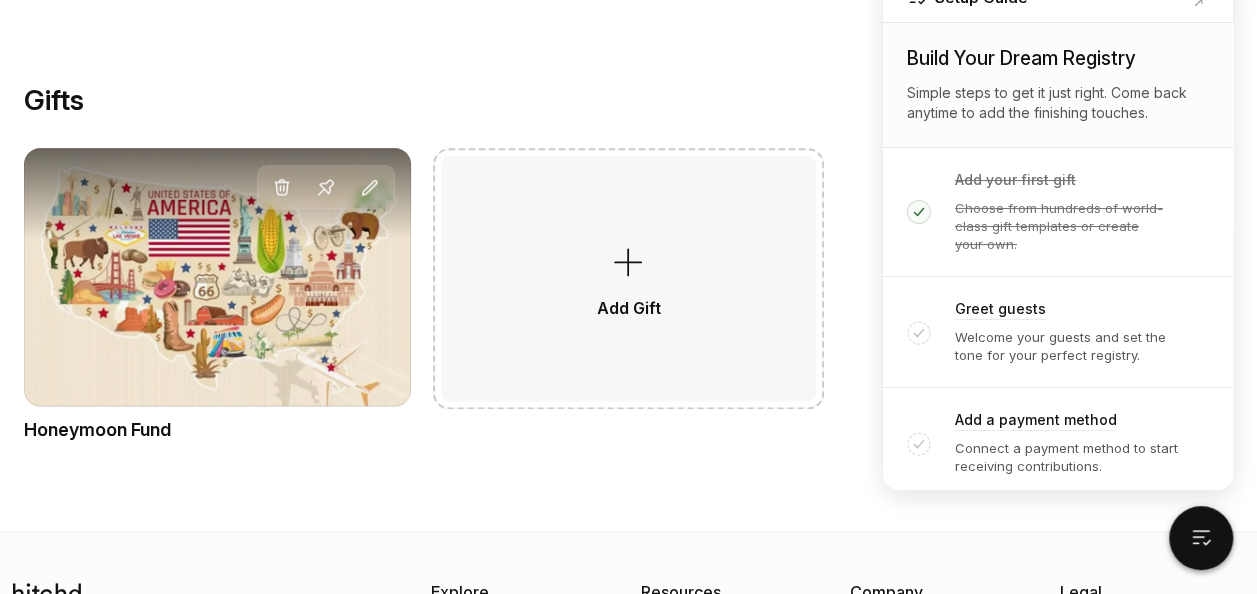 scroll, scrollTop: 1459, scrollLeft: 0, axis: vertical 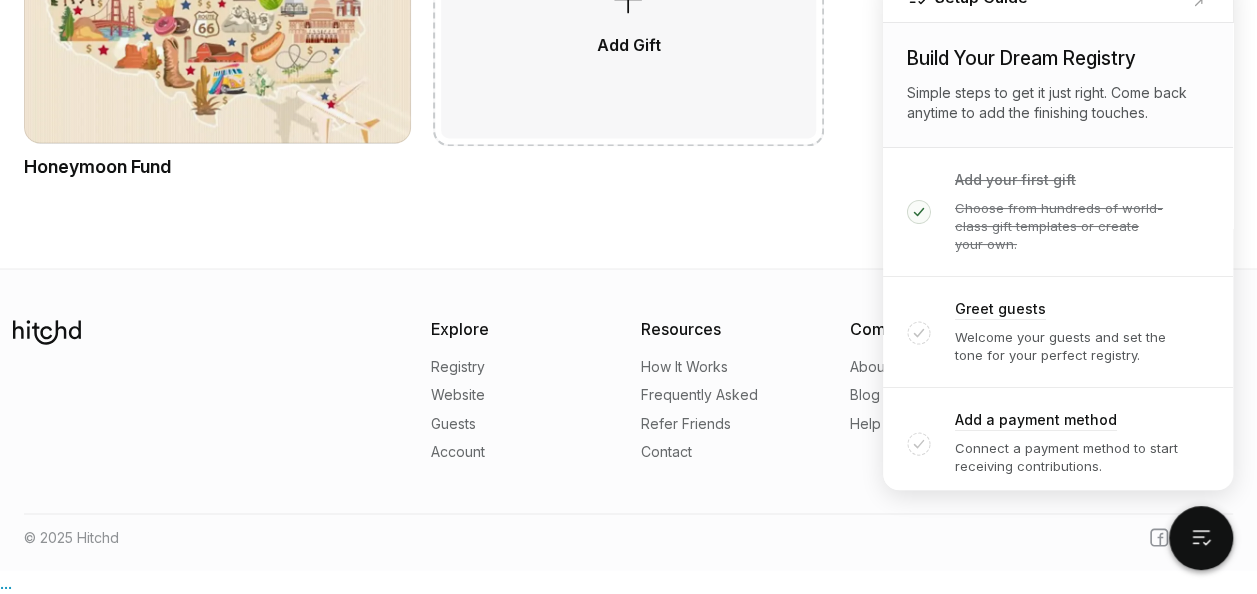 click on "Explore
Registry
Website
Guests
Account
Resources
How It Works
Frequently Asked
Refer Friends
Contact
Company
About
Blog
Help
Legal
Terms
Privacy
© [YEAR] Hitchd" at bounding box center (628, 431) 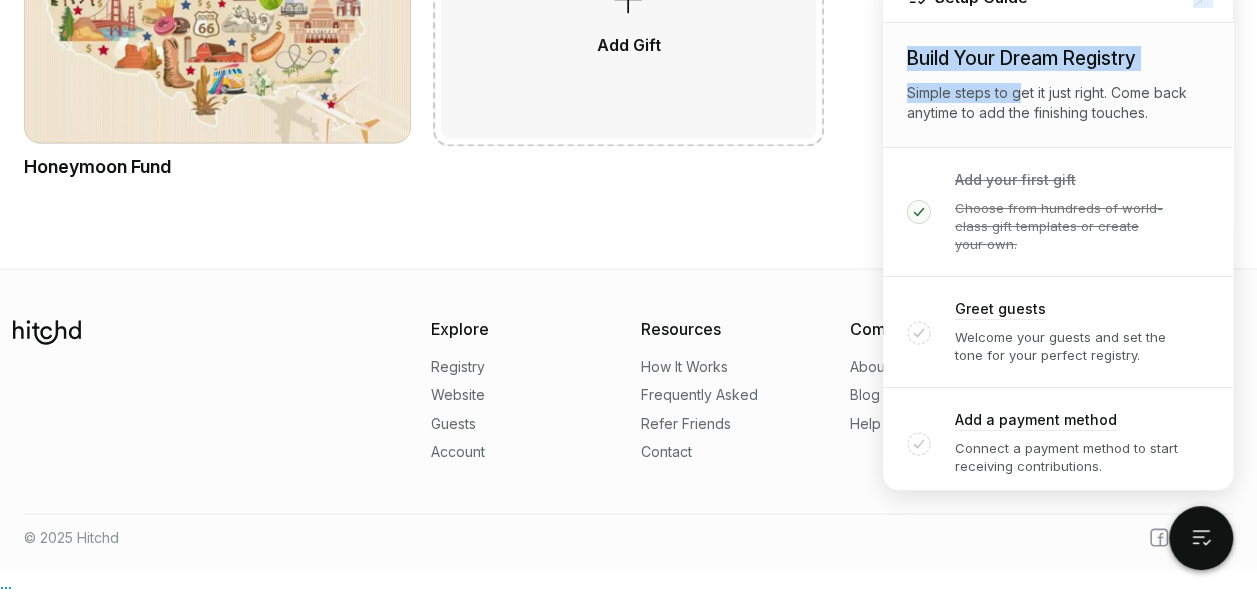 drag, startPoint x: 1025, startPoint y: 12, endPoint x: 1018, endPoint y: 102, distance: 90.27181 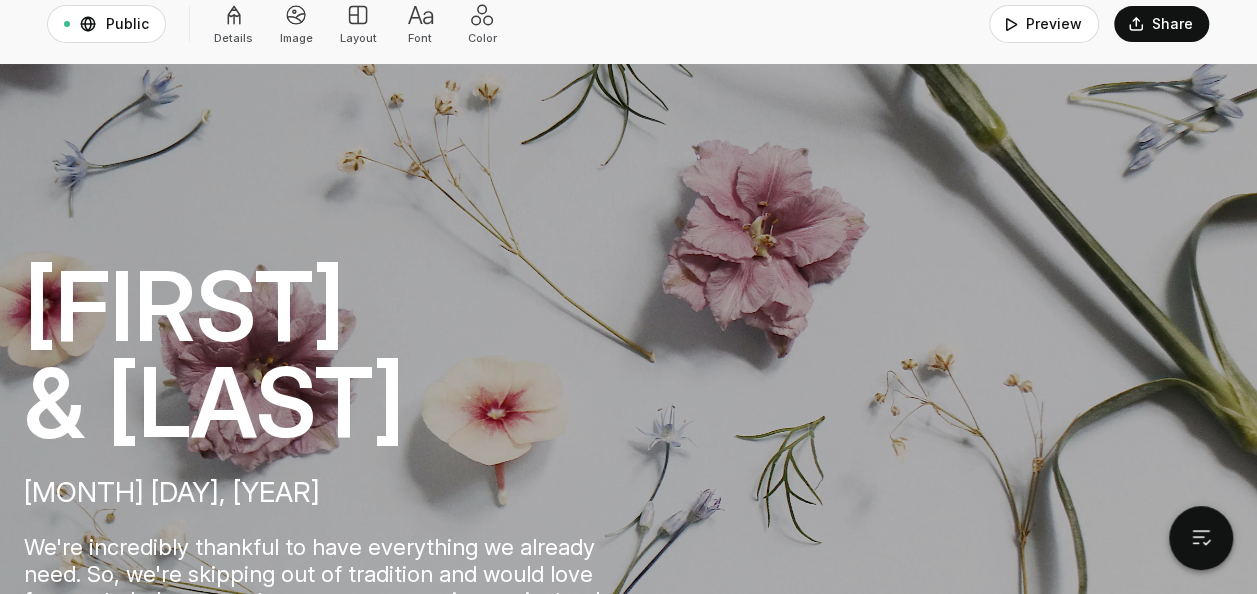 scroll, scrollTop: 0, scrollLeft: 0, axis: both 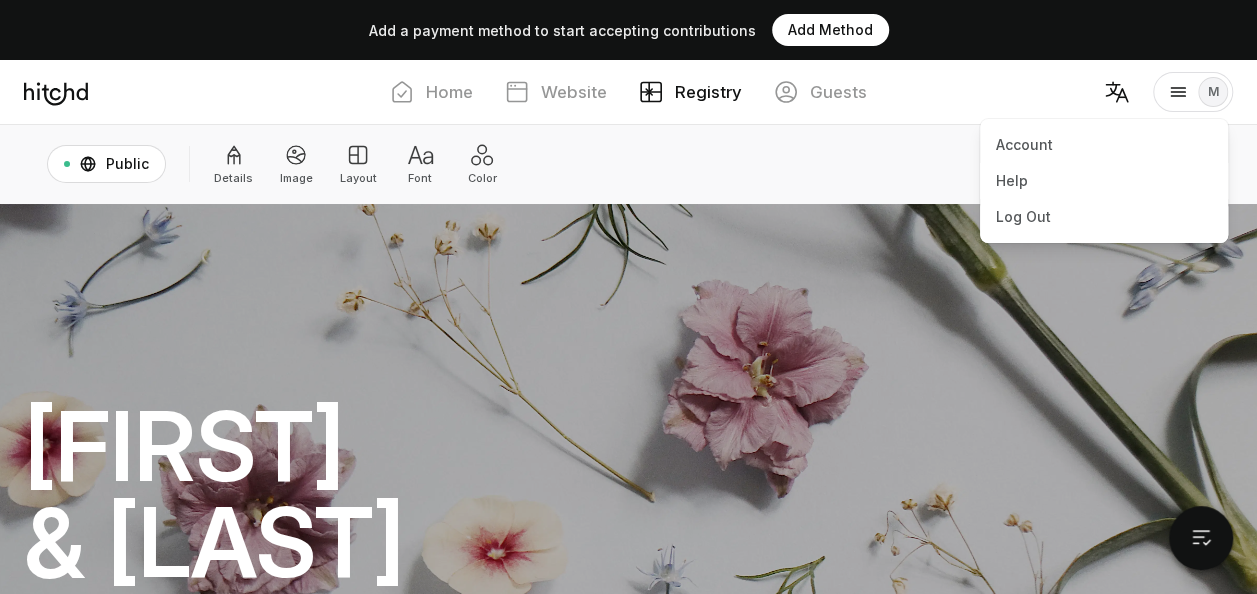 click on "M" at bounding box center [1213, 92] 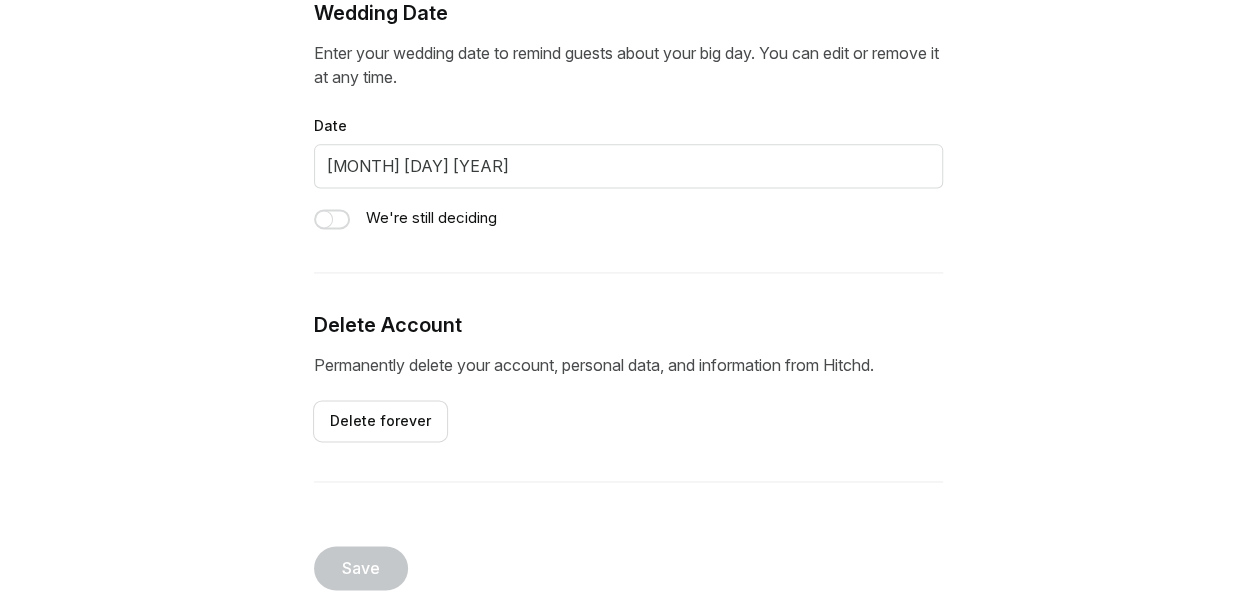scroll, scrollTop: 1278, scrollLeft: 0, axis: vertical 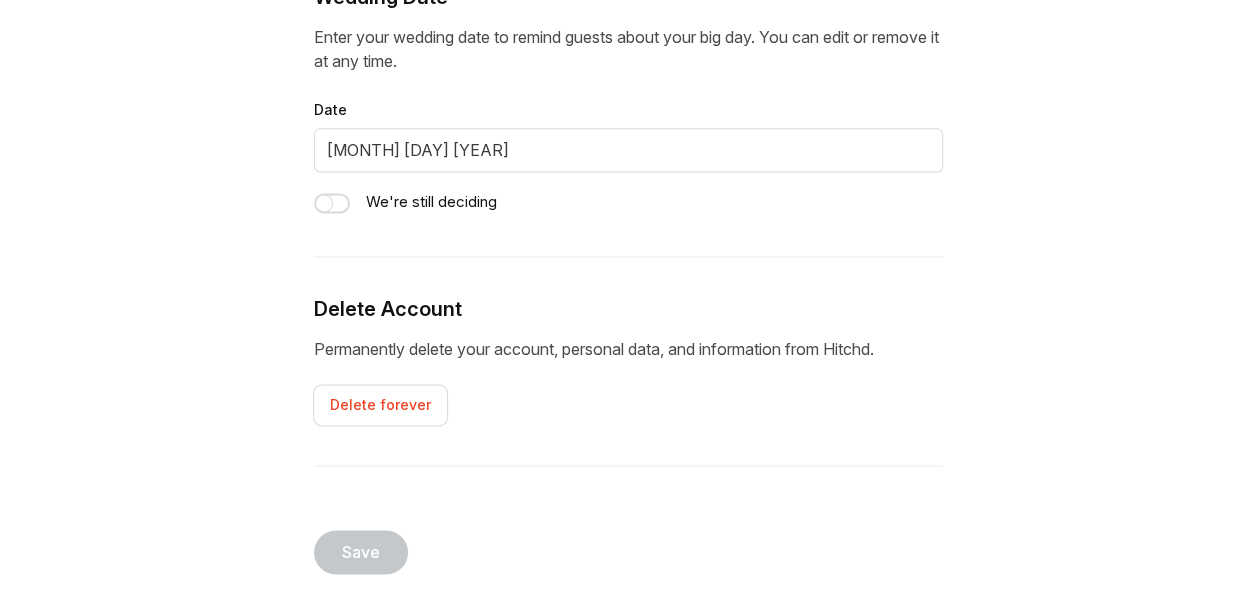 click on "Delete forever" at bounding box center (380, 405) 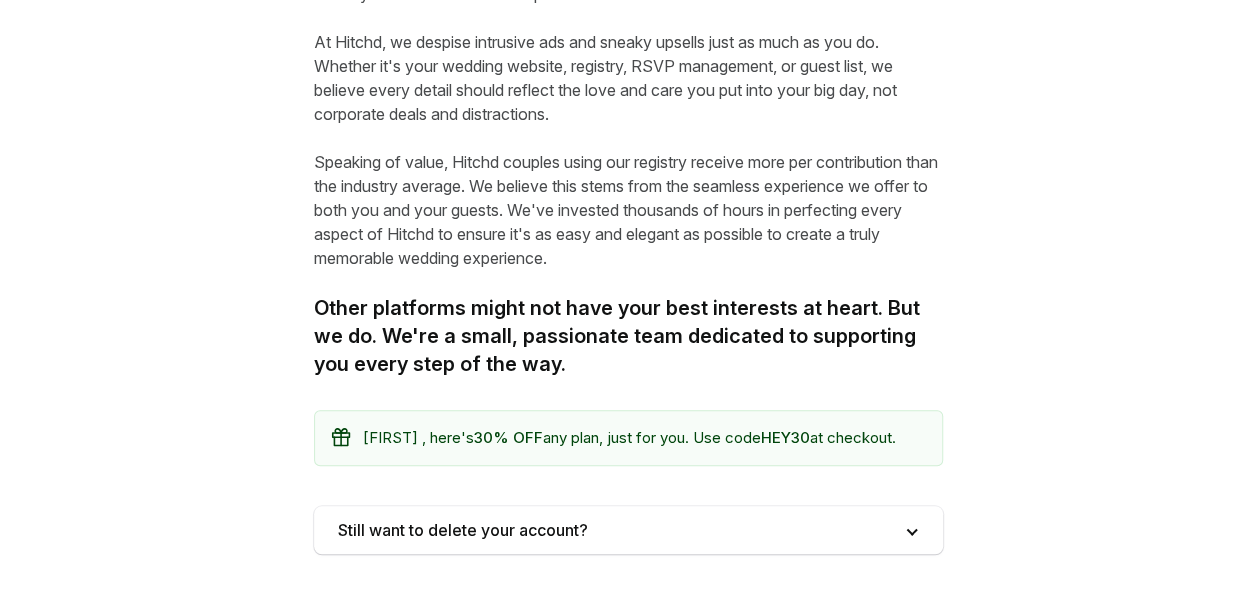 scroll, scrollTop: 454, scrollLeft: 0, axis: vertical 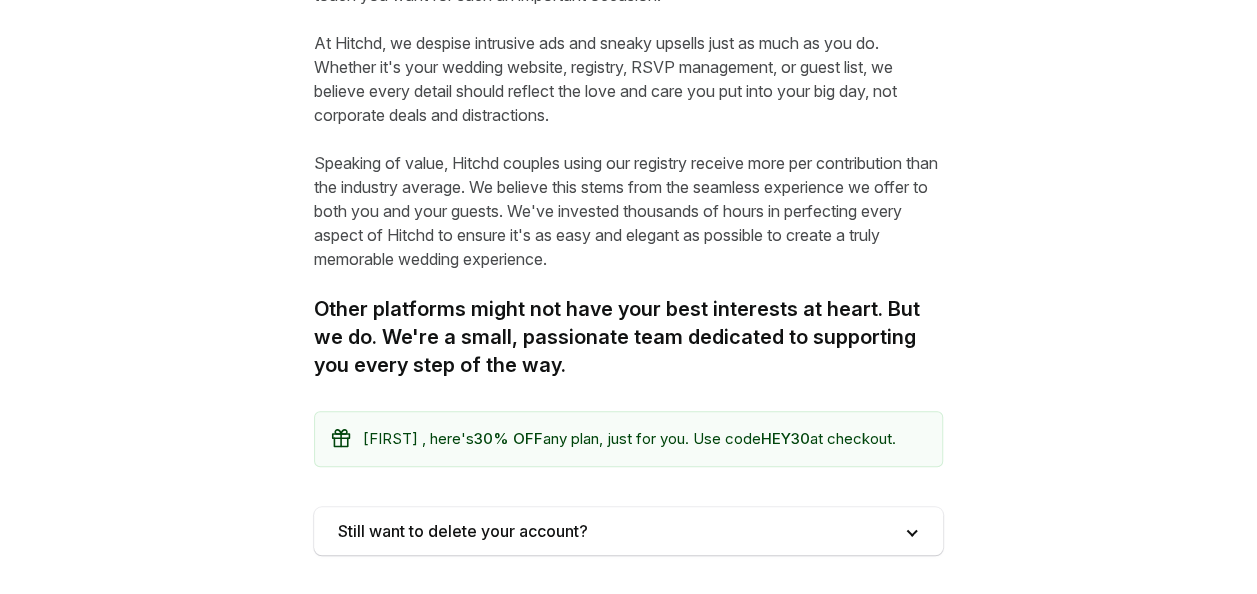 click at bounding box center (628, 531) 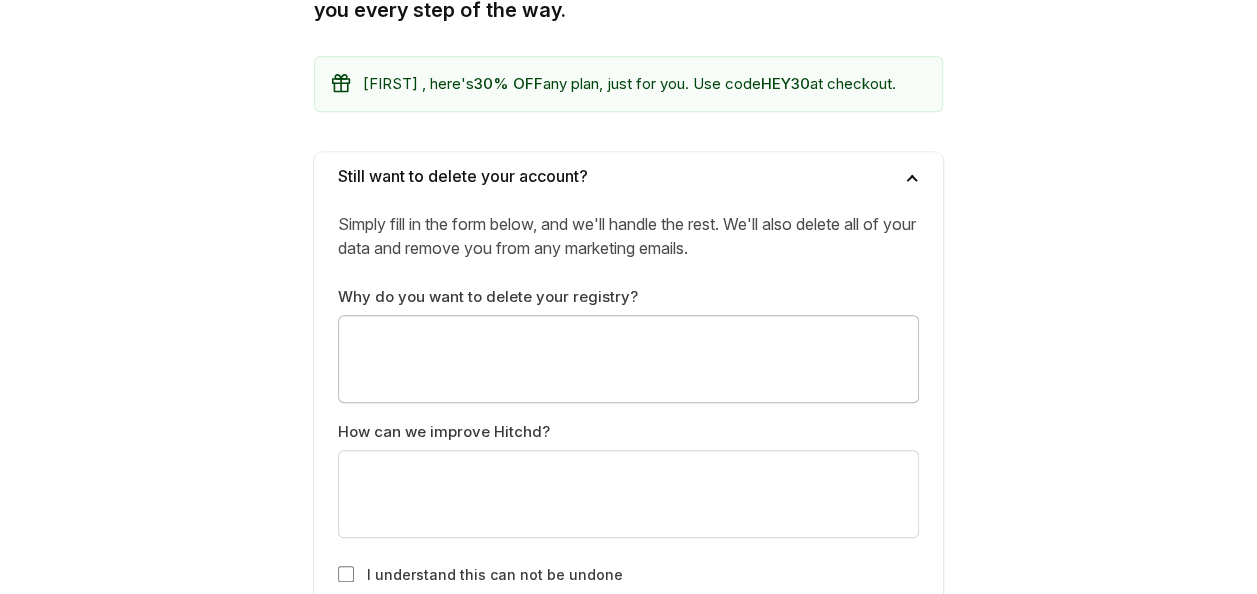 scroll, scrollTop: 854, scrollLeft: 0, axis: vertical 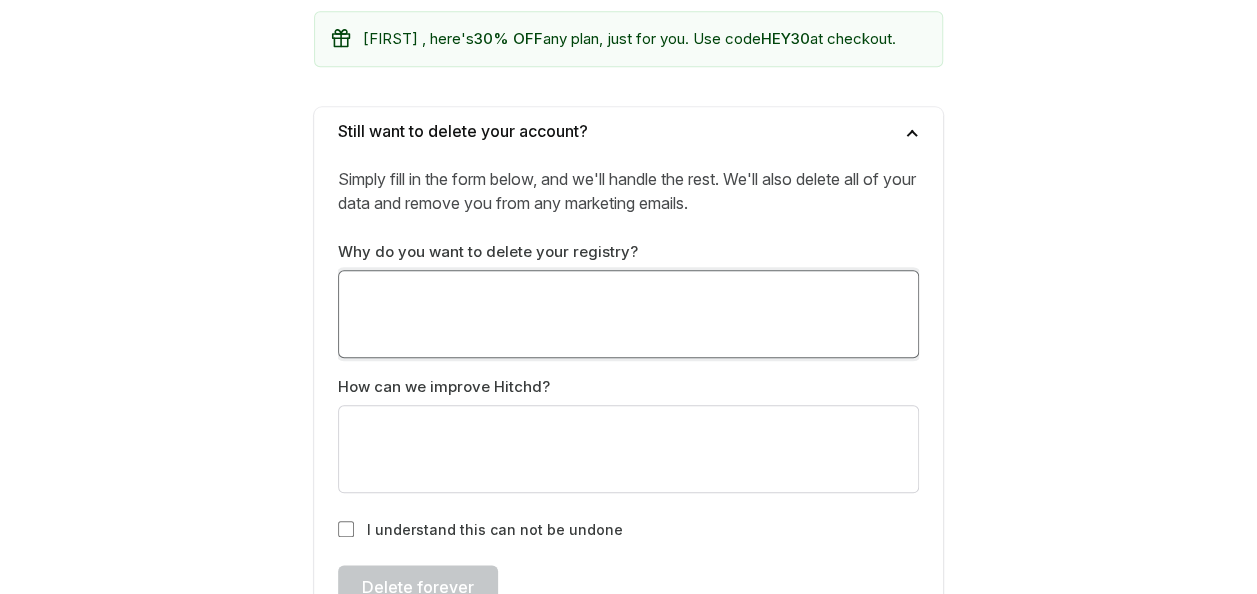 click at bounding box center (628, 314) 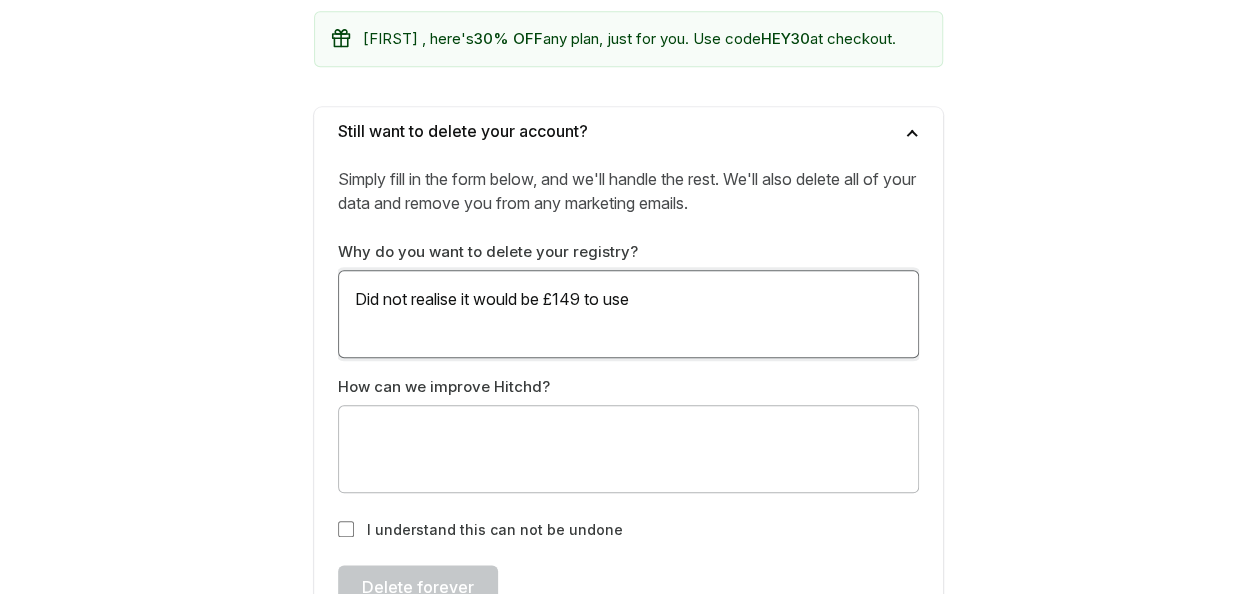 type on "Did not realise it would be £149 to use" 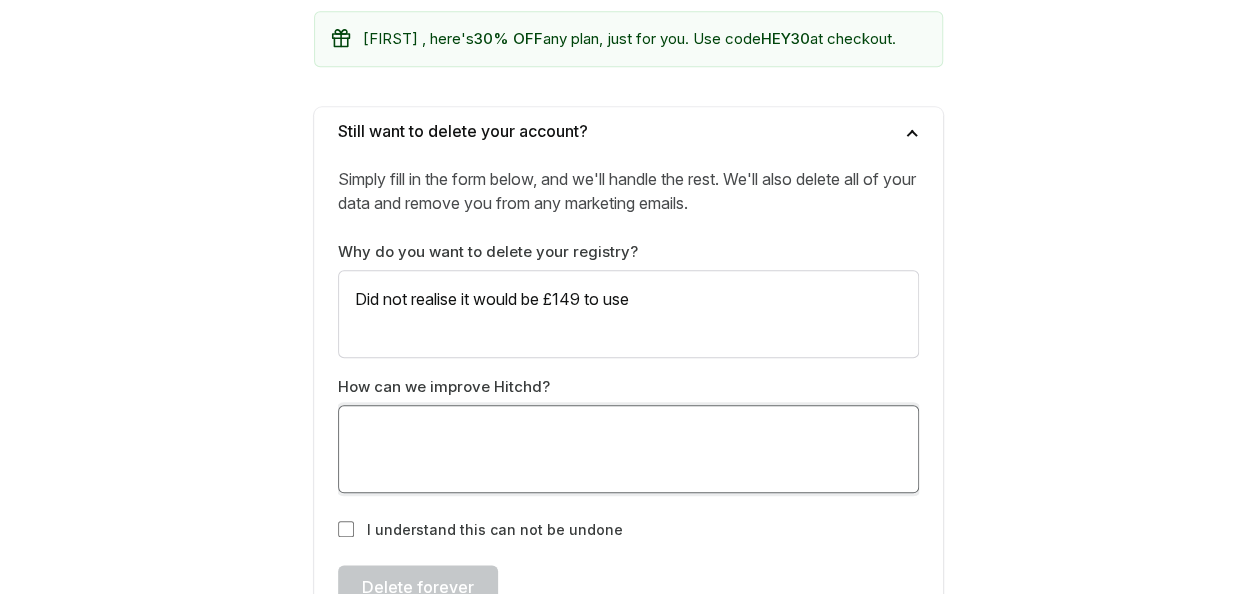 click at bounding box center (628, 449) 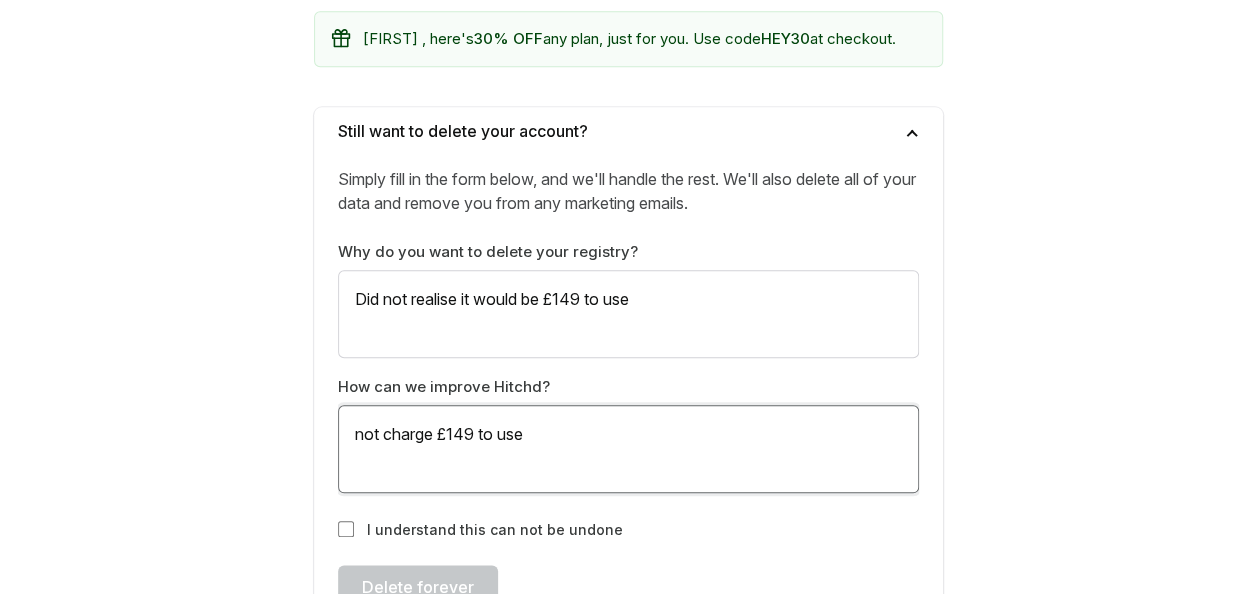 scroll, scrollTop: 951, scrollLeft: 0, axis: vertical 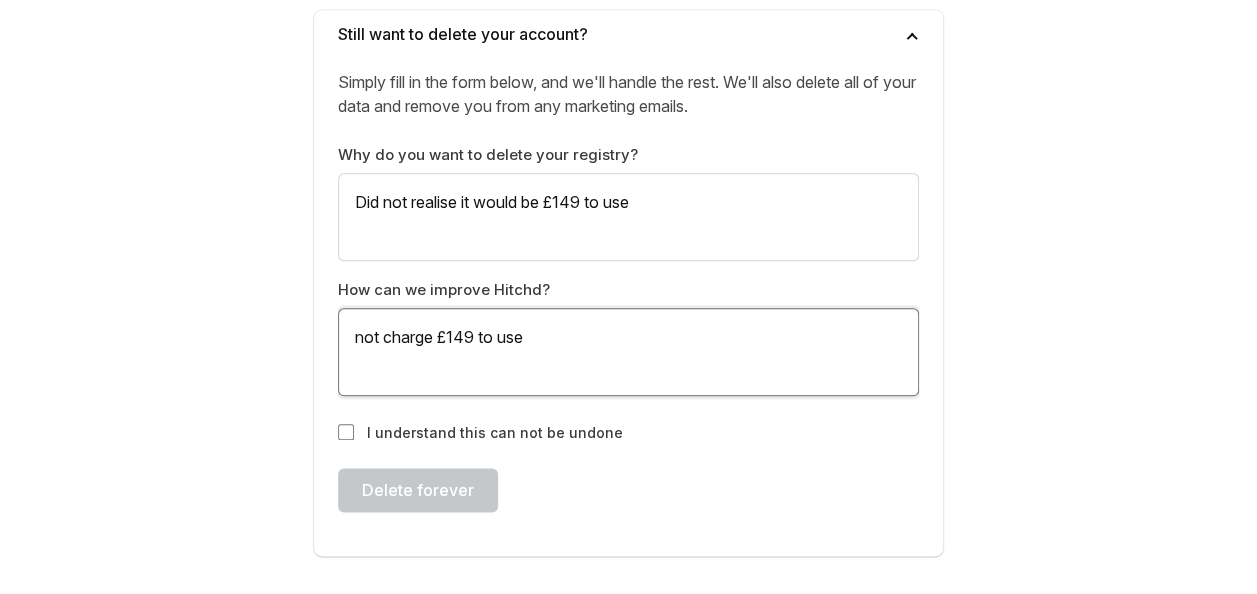 type on "not charge £149 to use" 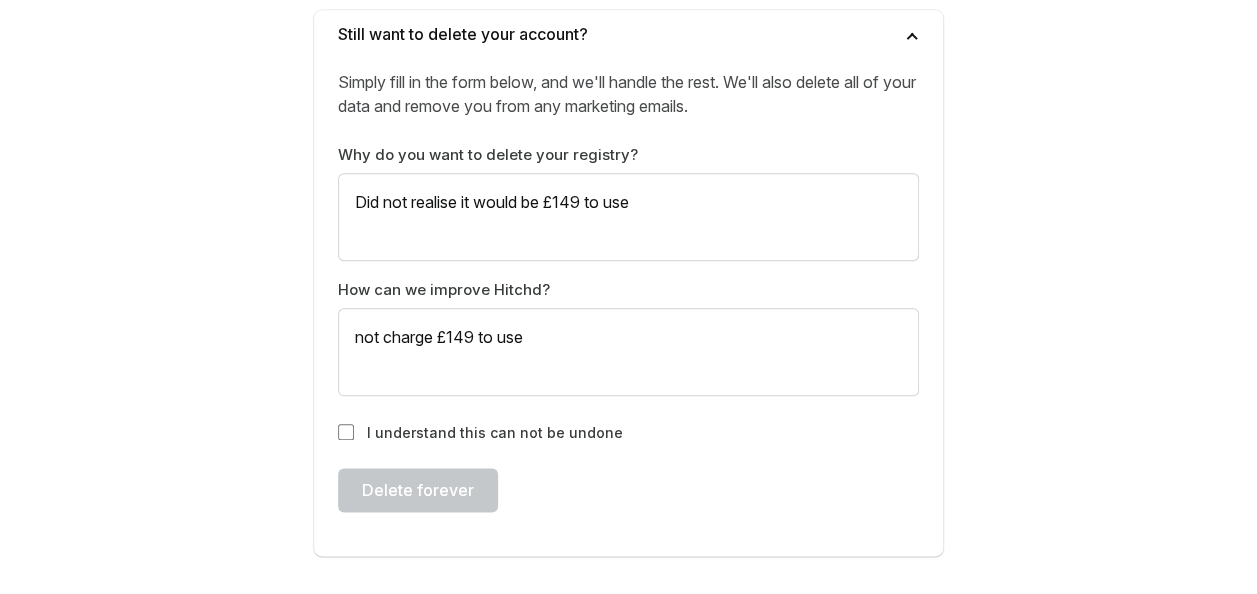 click on "I understand this can not be undone" at bounding box center (346, 432) 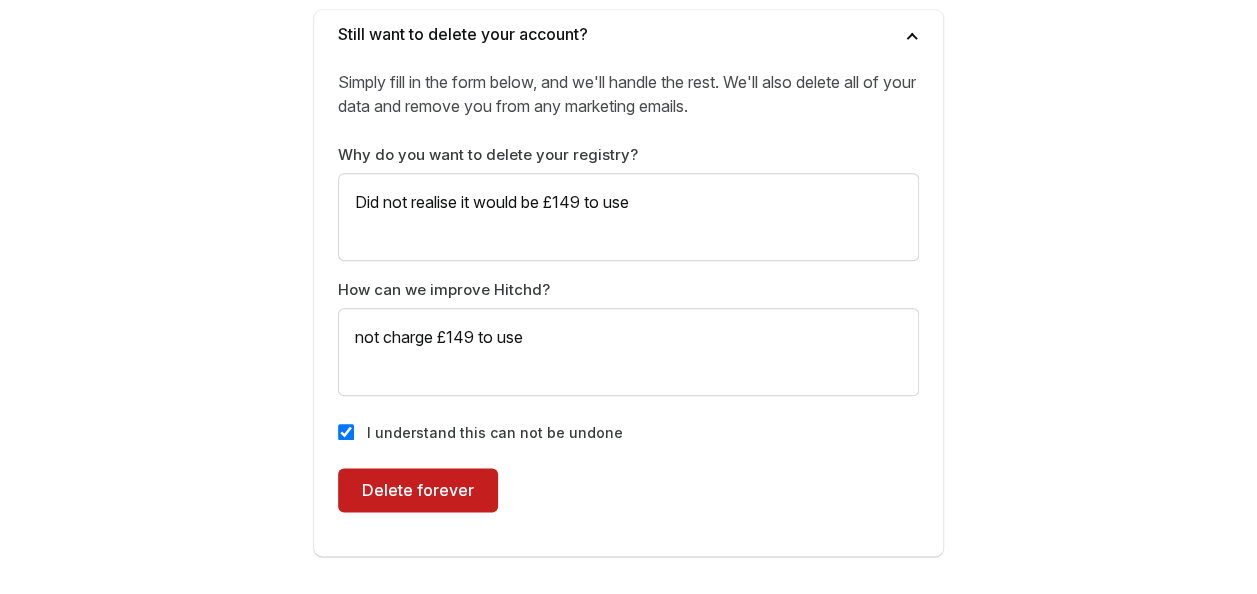 click on "Delete forever" at bounding box center [418, 490] 